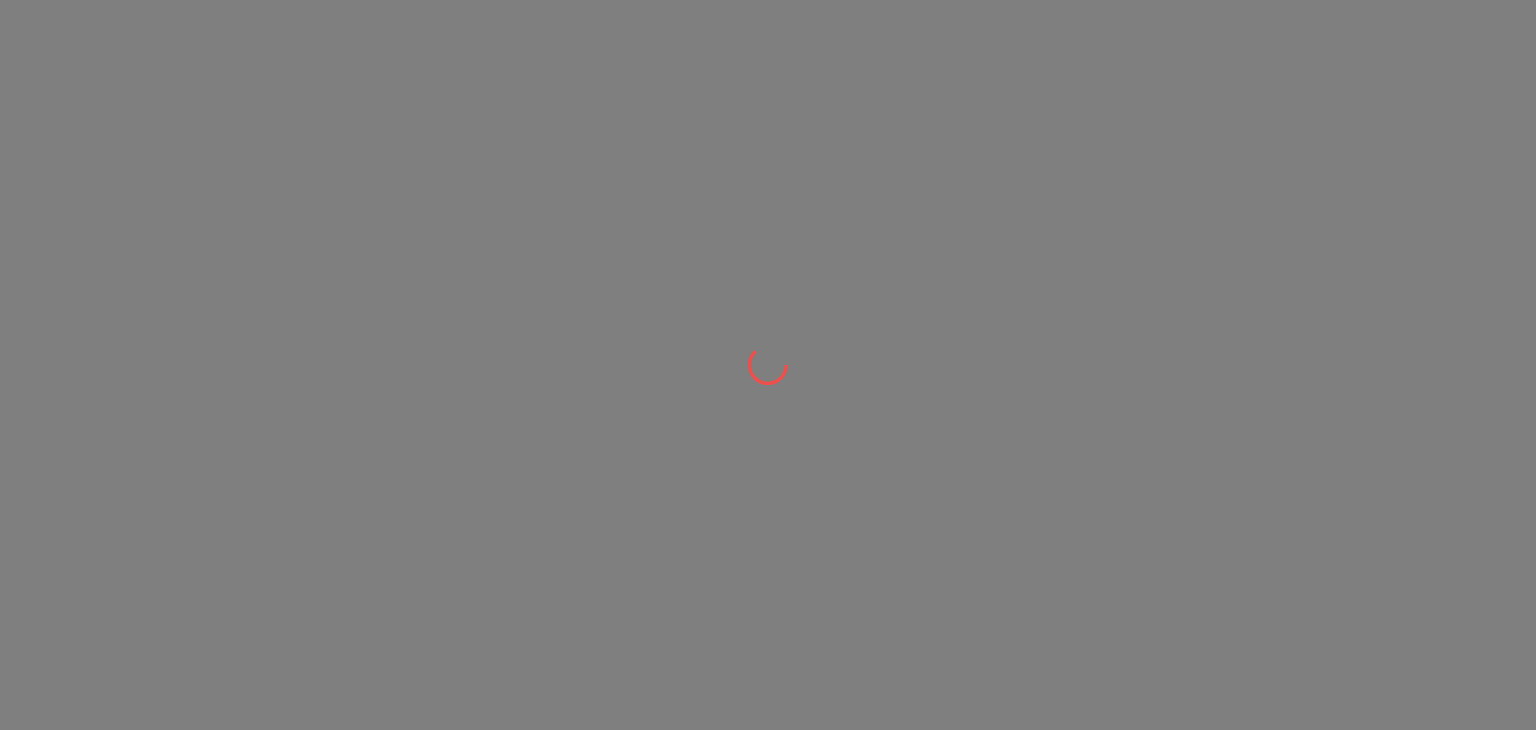 scroll, scrollTop: 0, scrollLeft: 0, axis: both 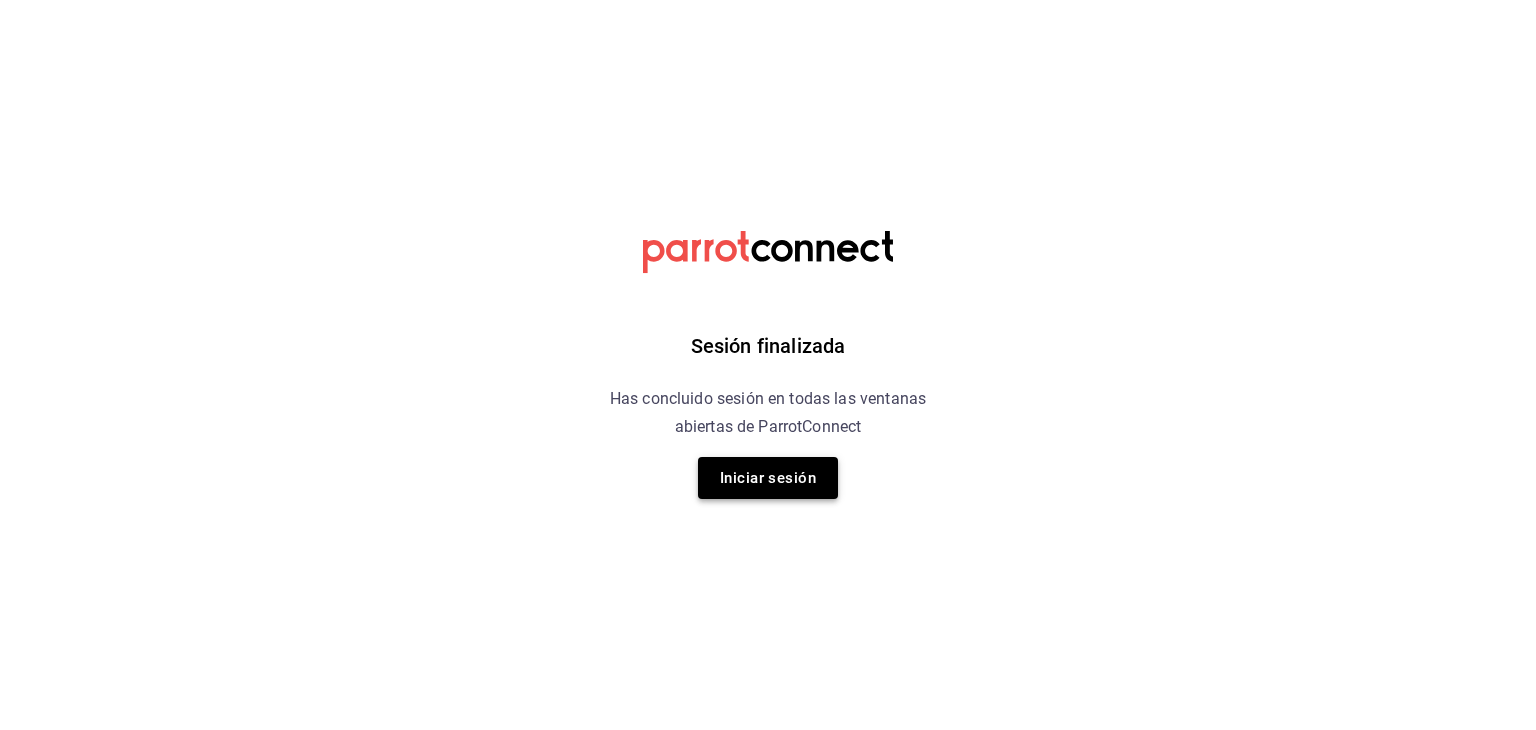 click on "Iniciar sesión" at bounding box center [768, 478] 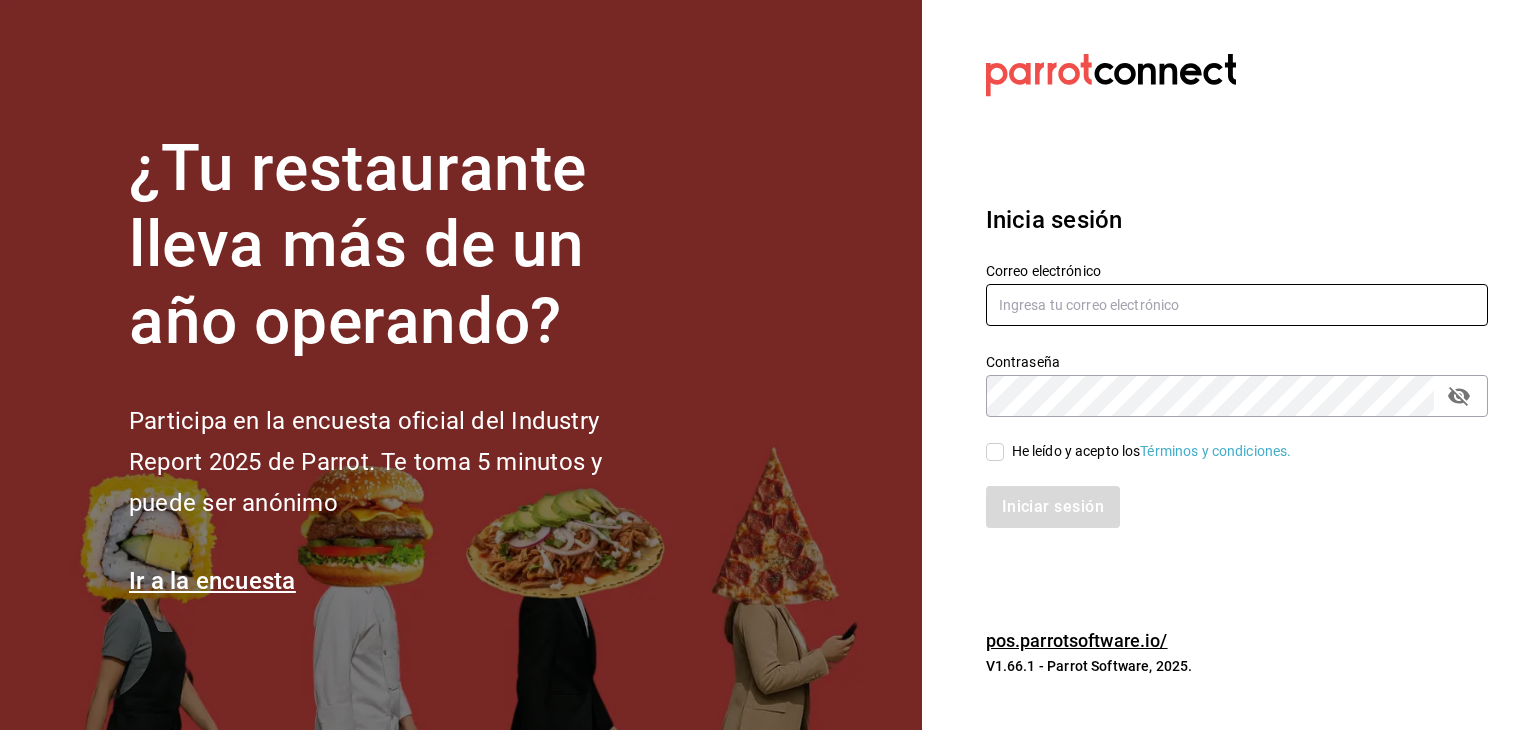 type on "mochomos.[CITY]@example.com" 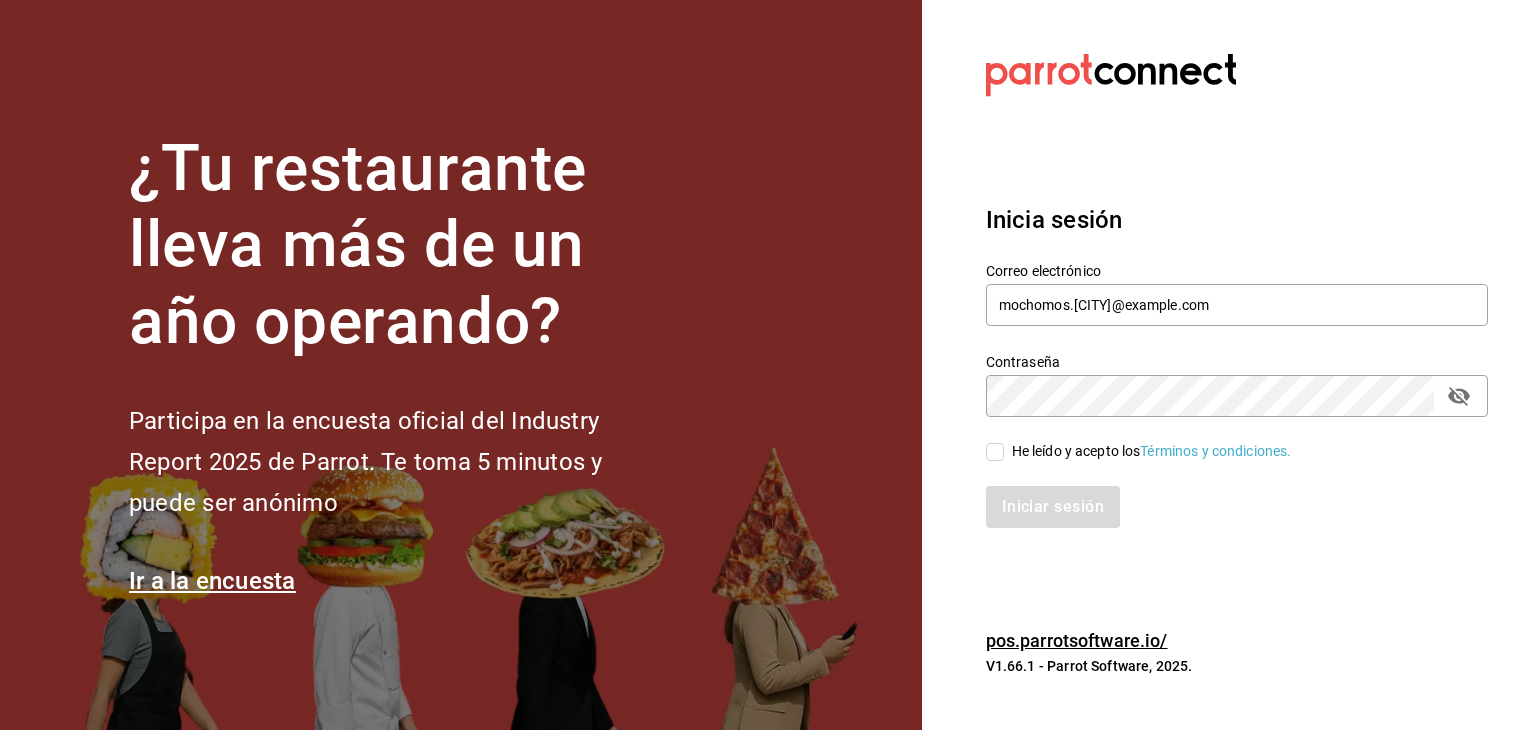 click on "He leído y acepto los  Términos y condiciones." at bounding box center (1148, 451) 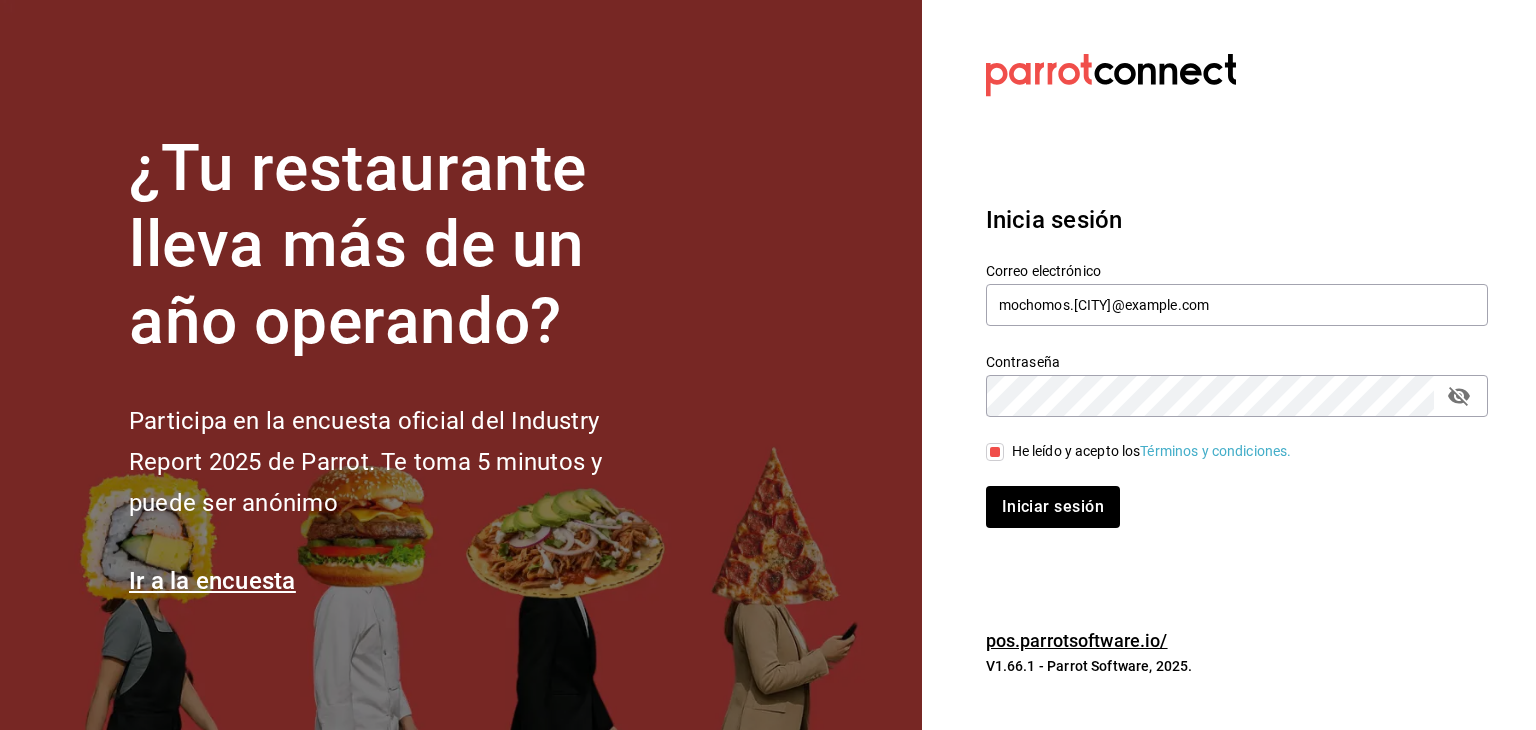click 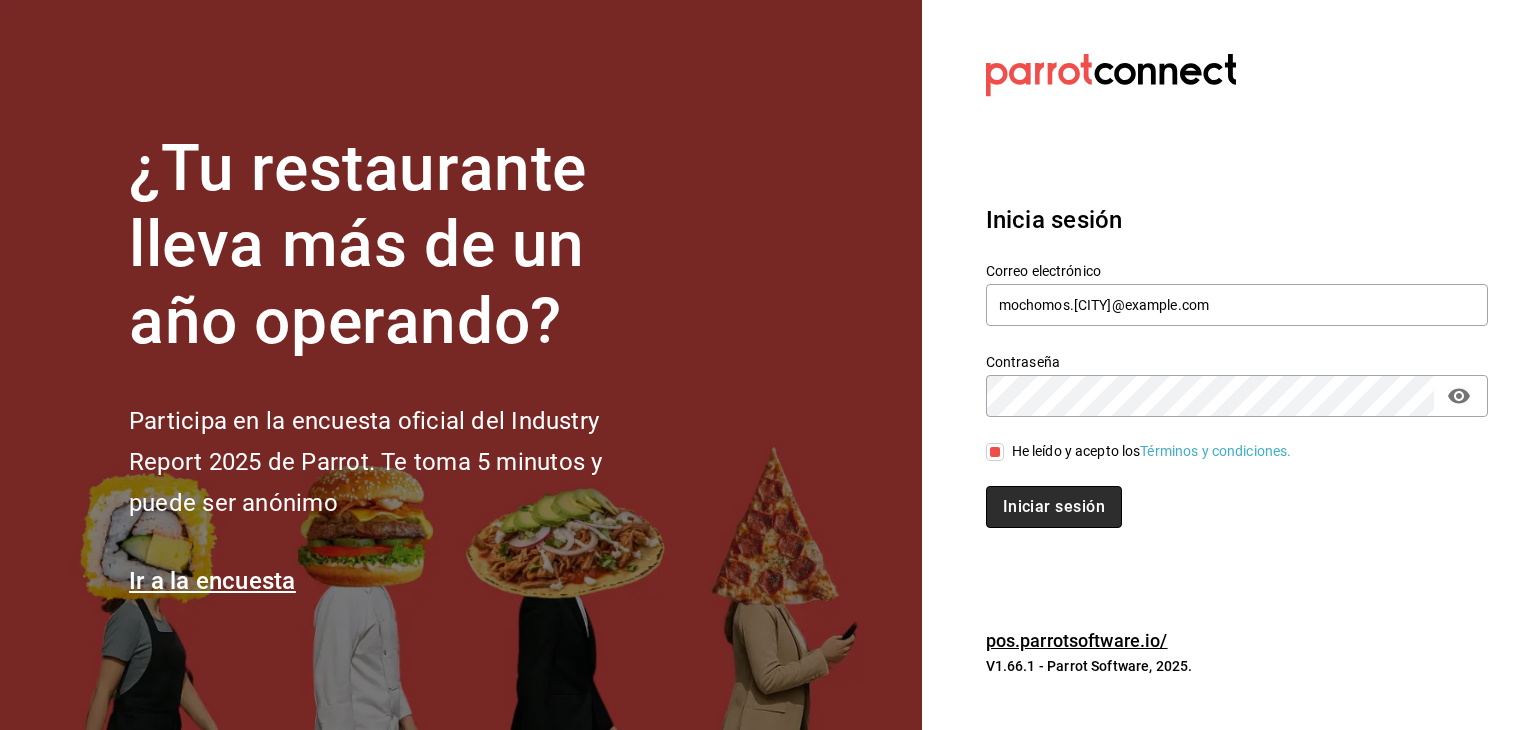 click on "Iniciar sesión" at bounding box center (1054, 507) 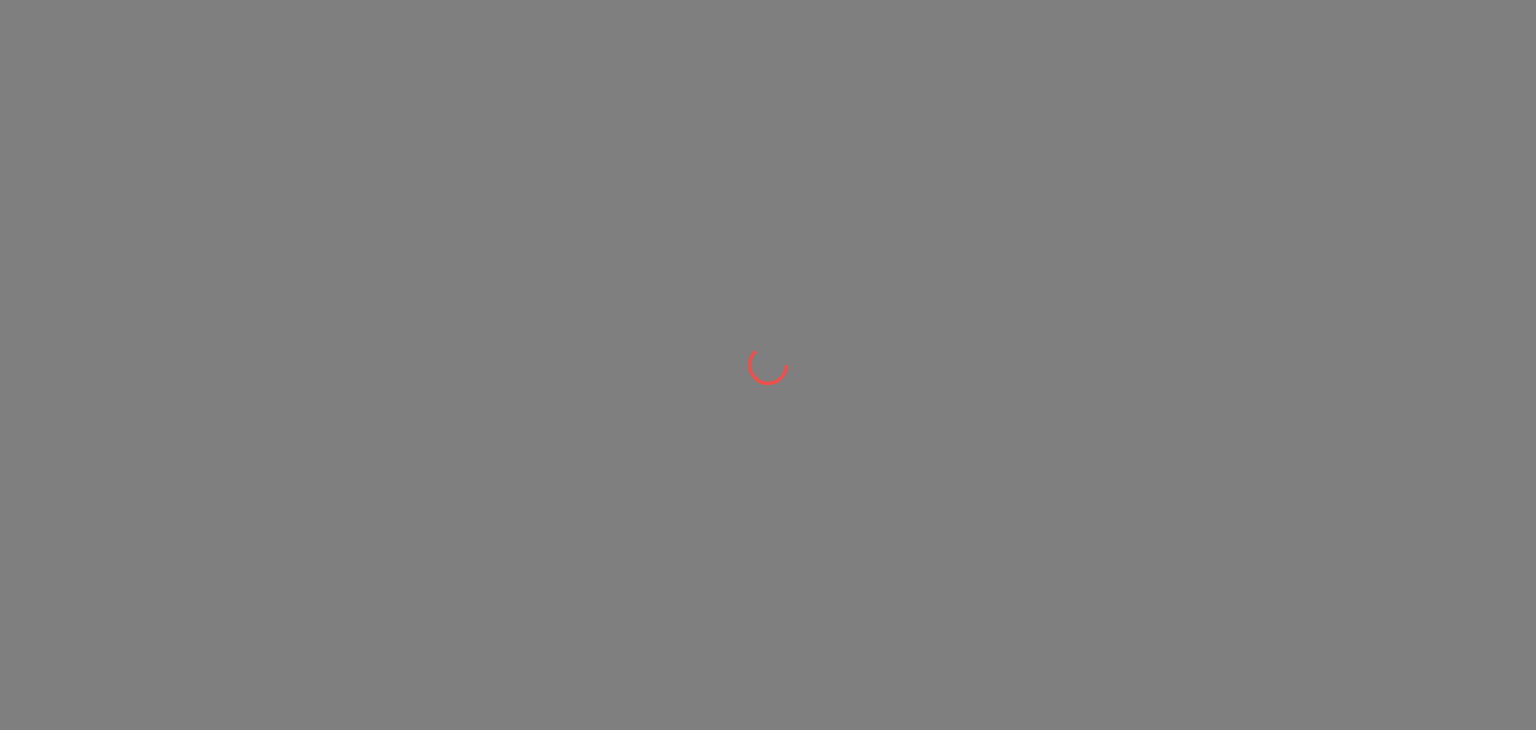 scroll, scrollTop: 0, scrollLeft: 0, axis: both 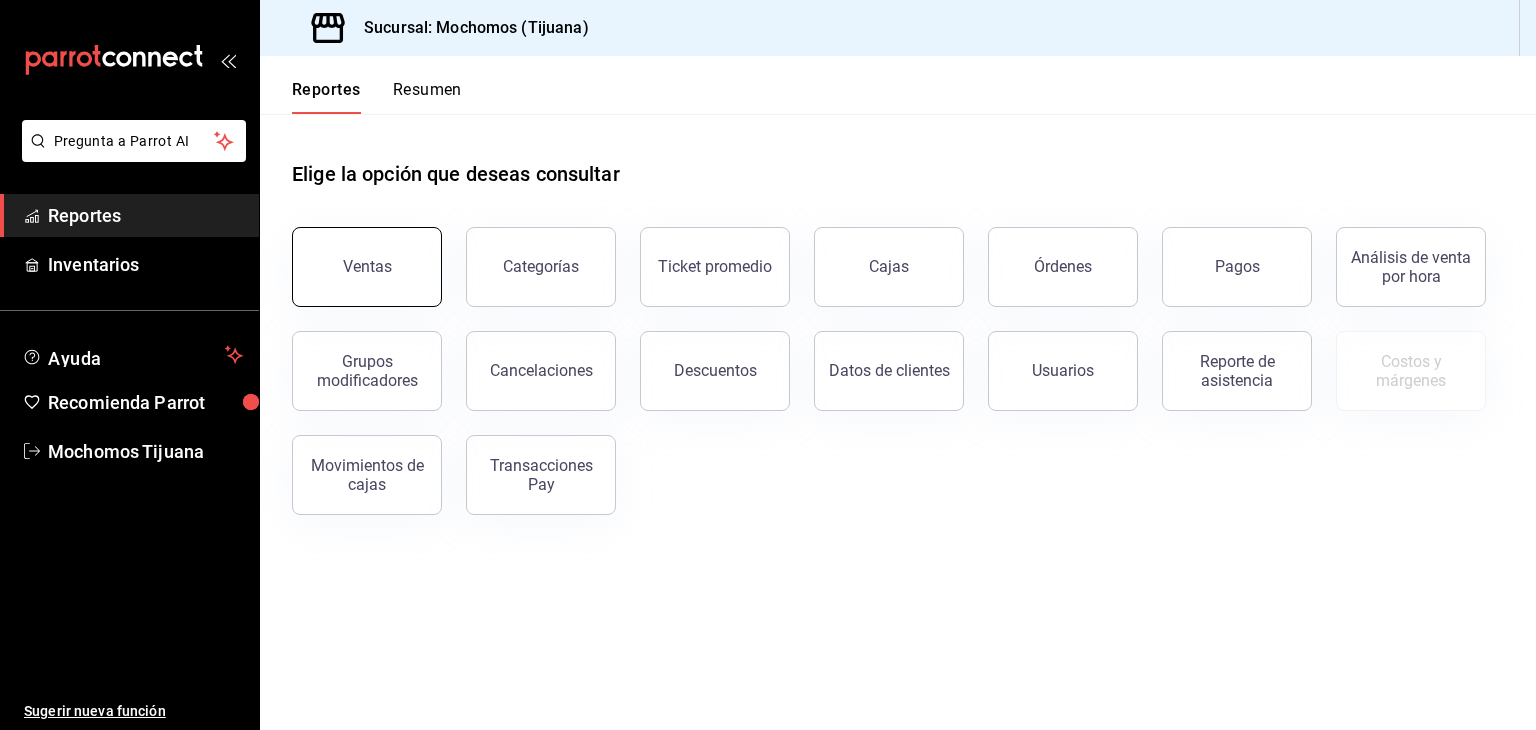 click on "Ventas" at bounding box center [367, 267] 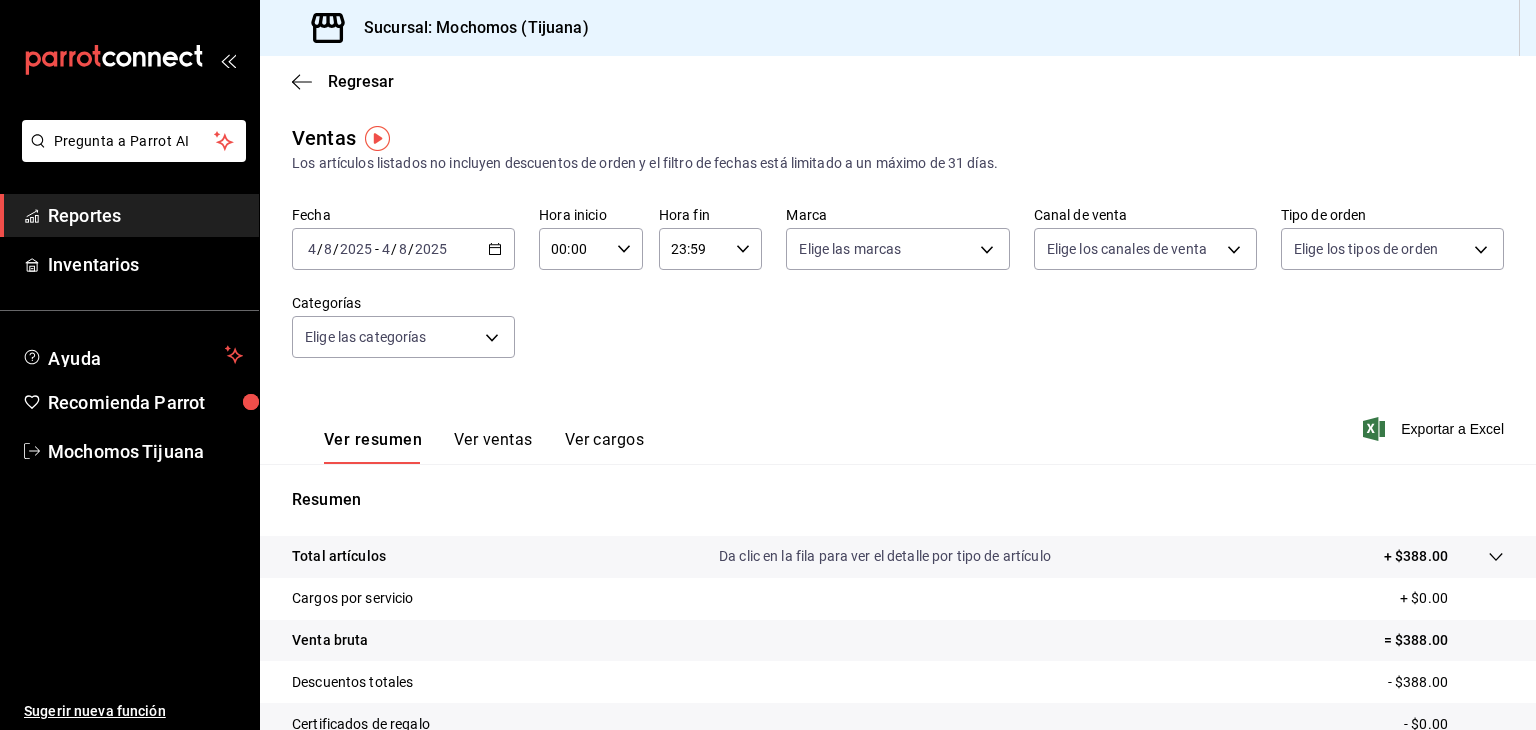 click on "4" at bounding box center [312, 249] 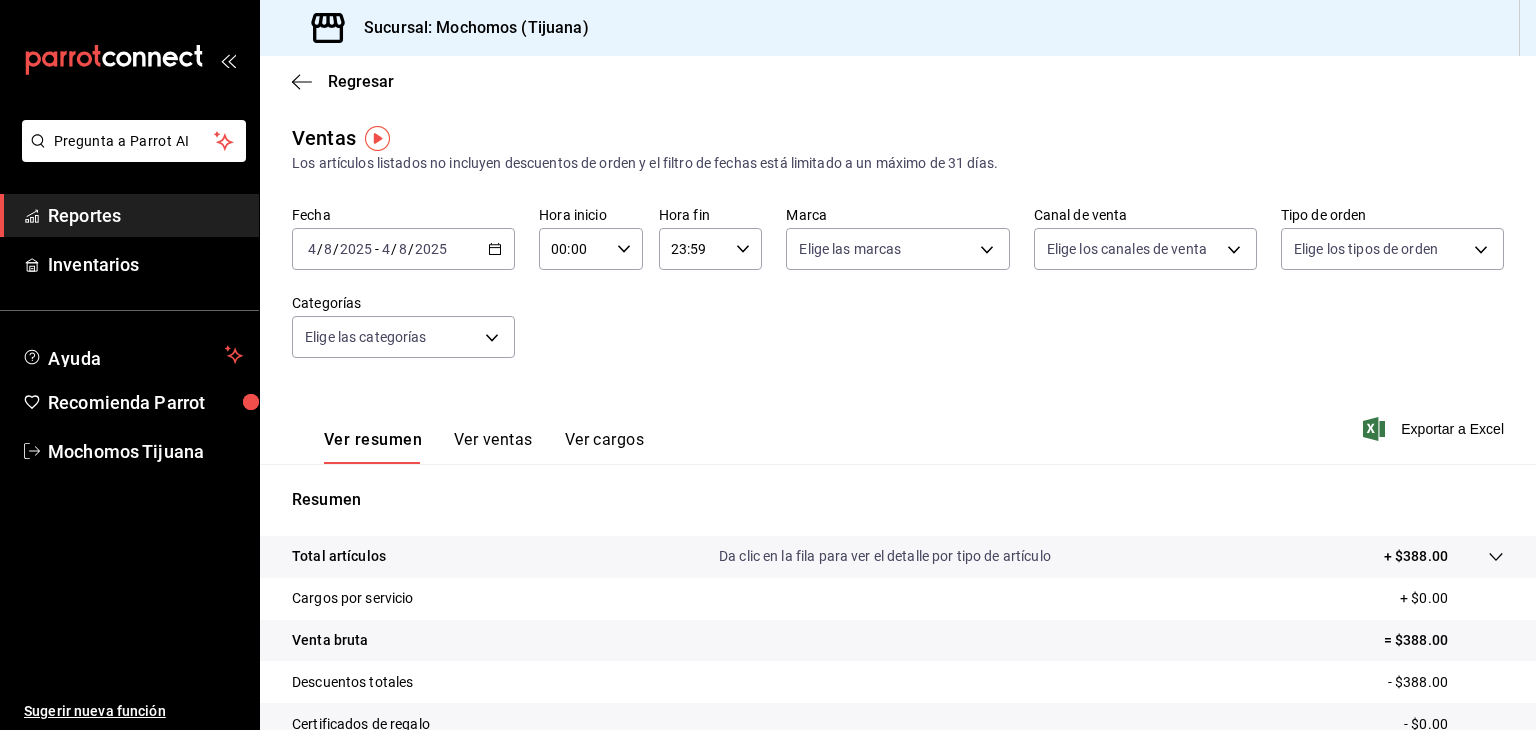 click on "/" at bounding box center [336, 249] 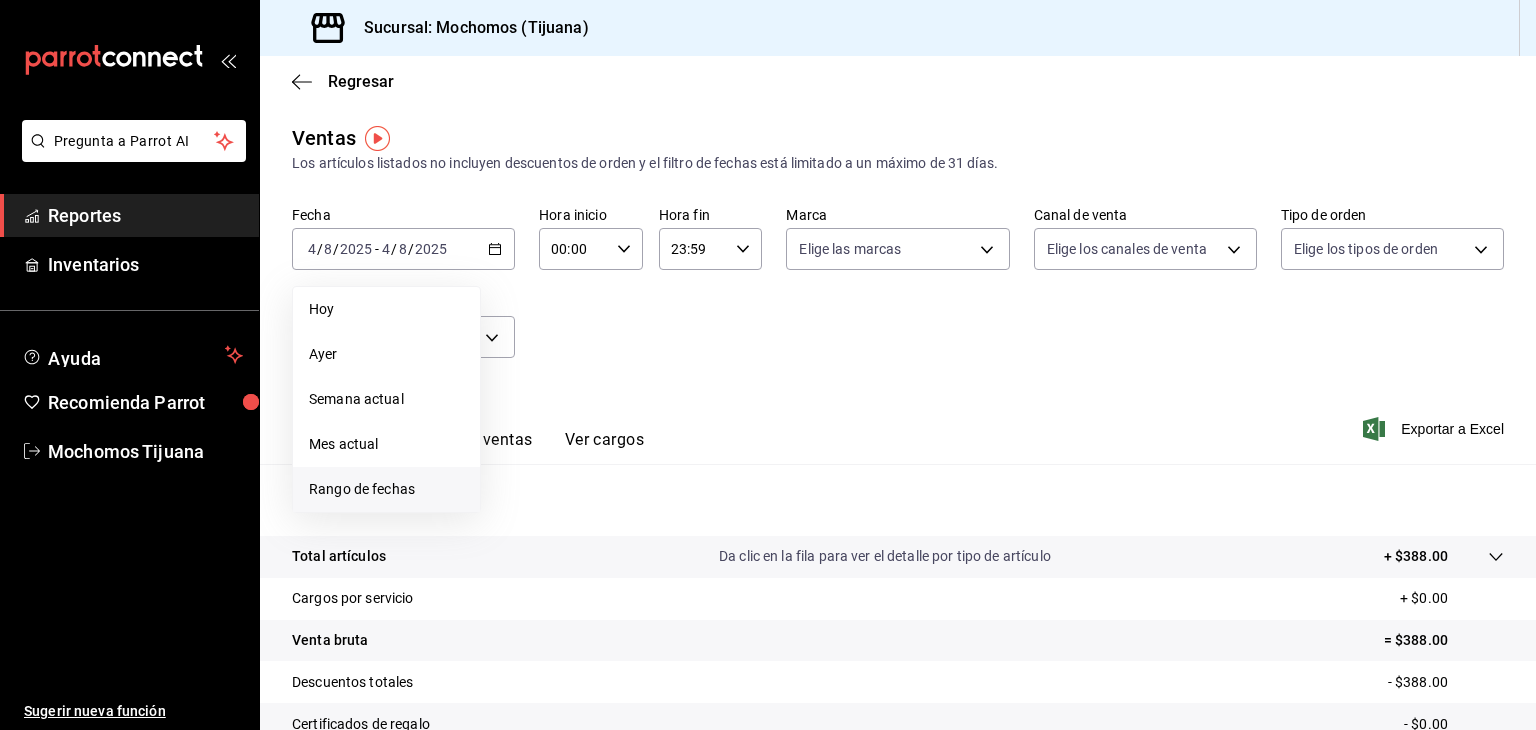 click on "Rango de fechas" at bounding box center (386, 489) 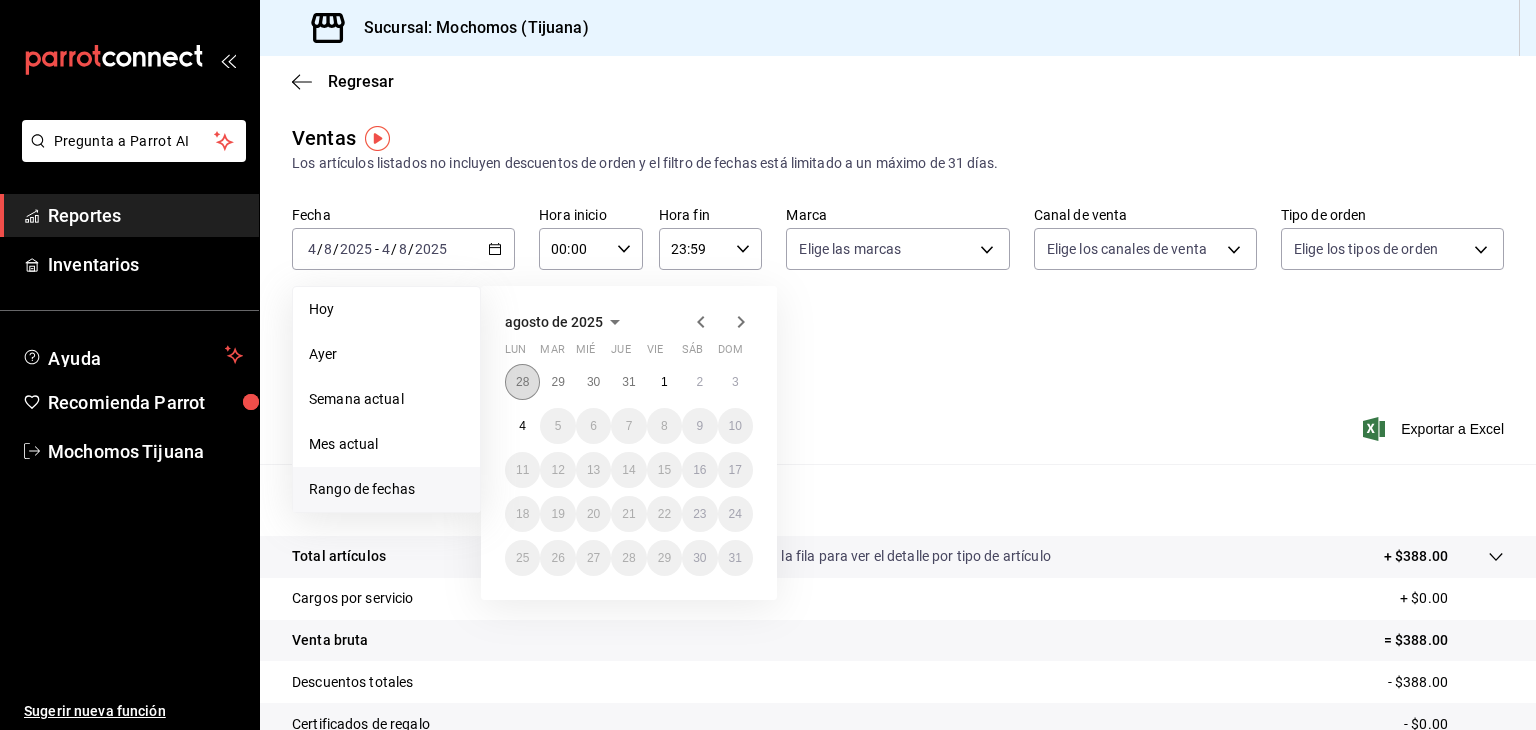 click on "28" at bounding box center (522, 382) 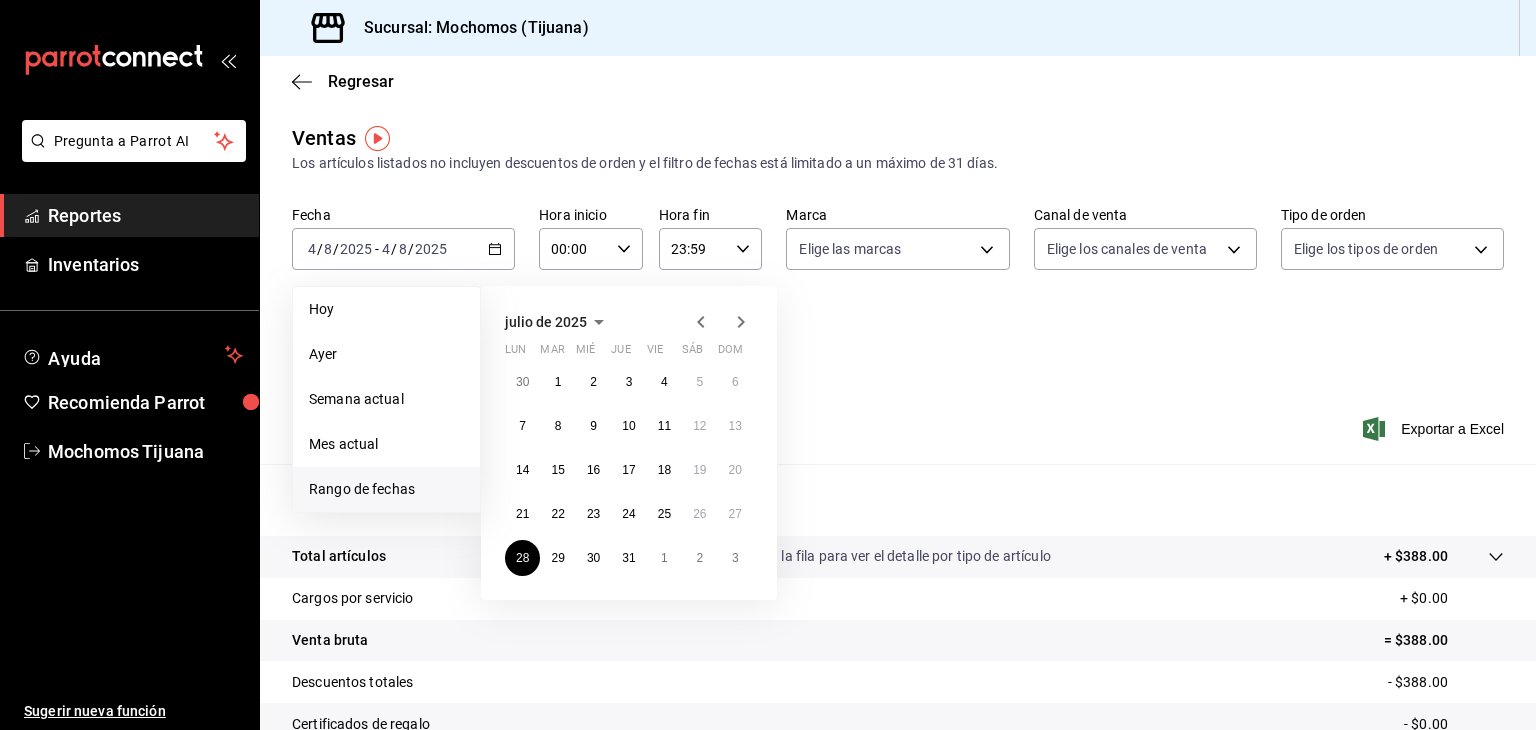click 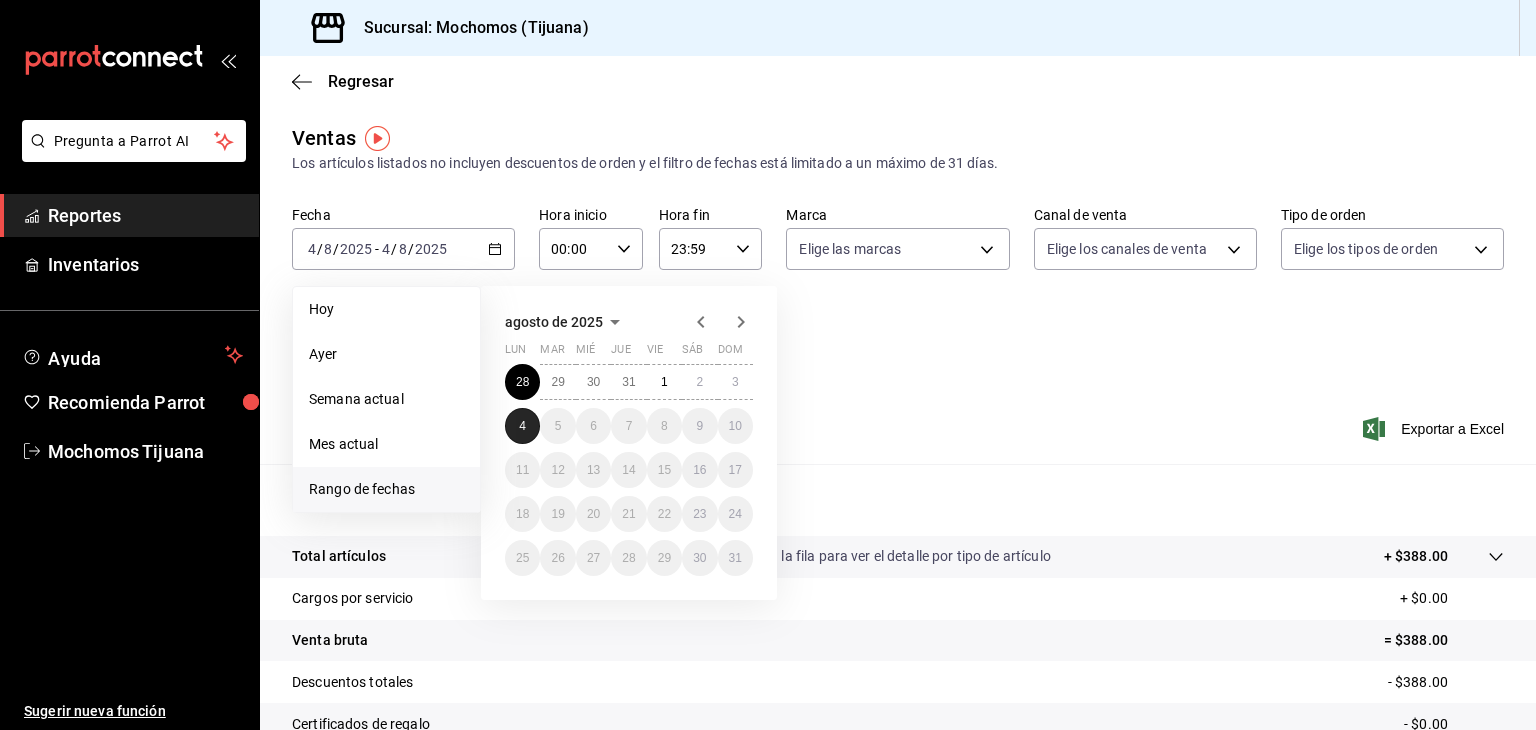 click on "4" at bounding box center (522, 426) 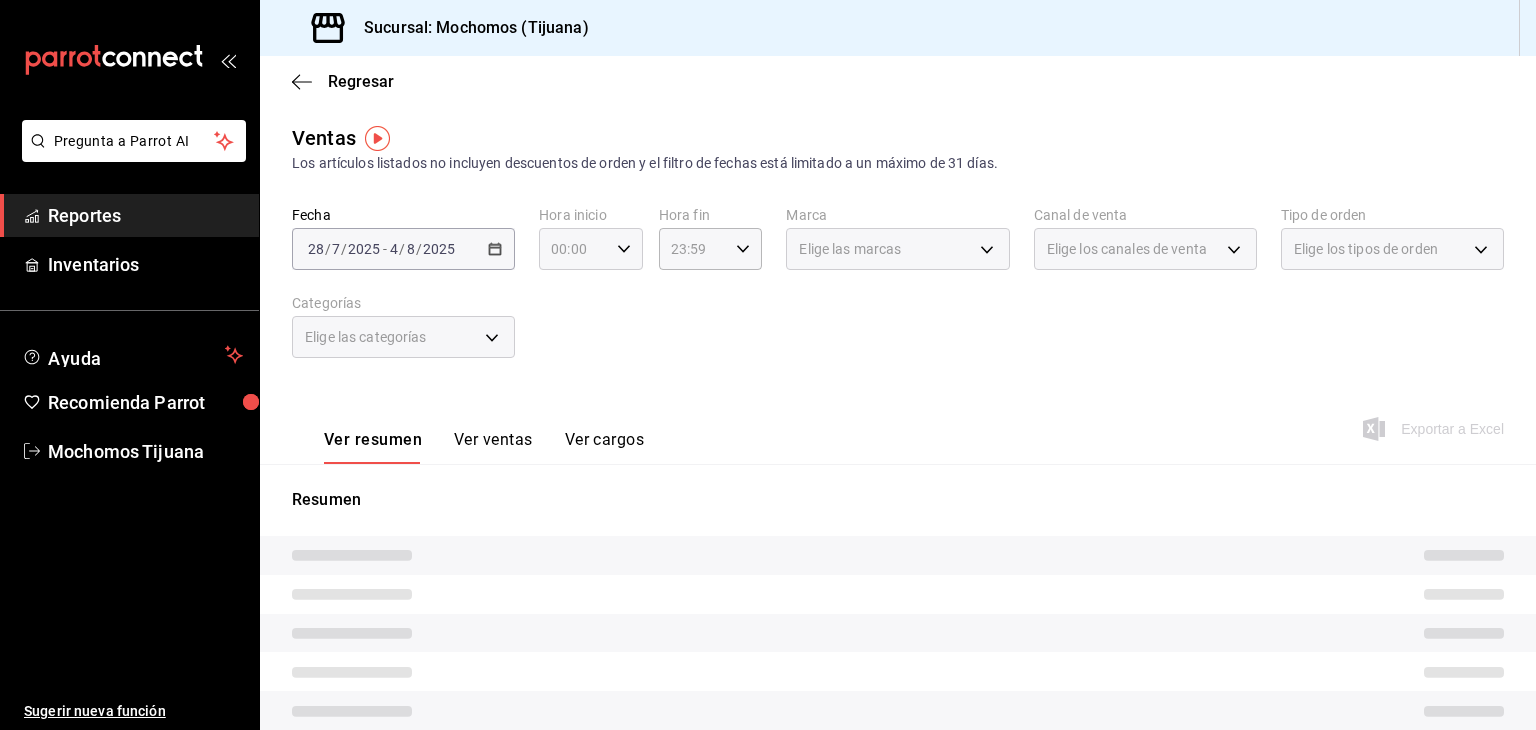 click 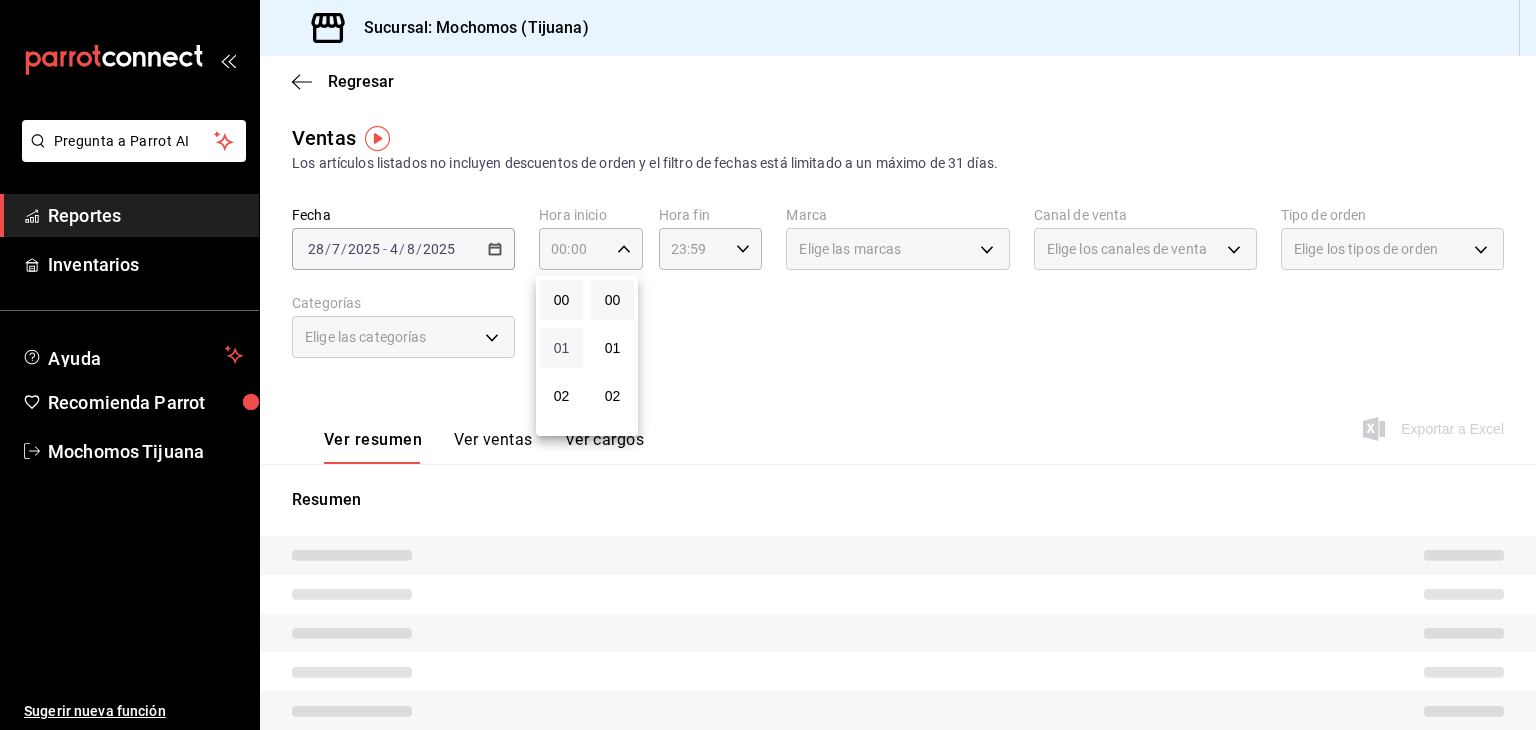 click on "01" at bounding box center [561, 348] 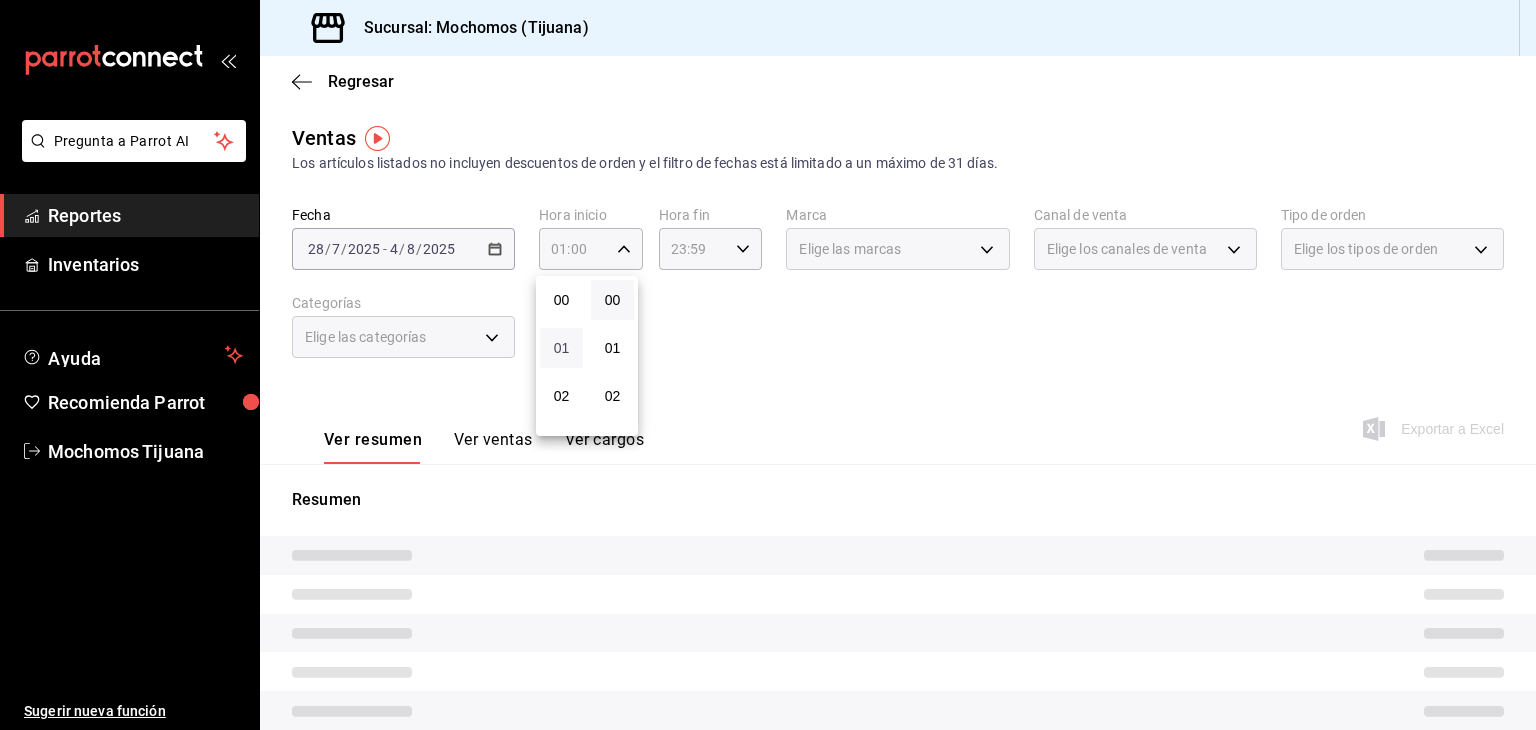 type 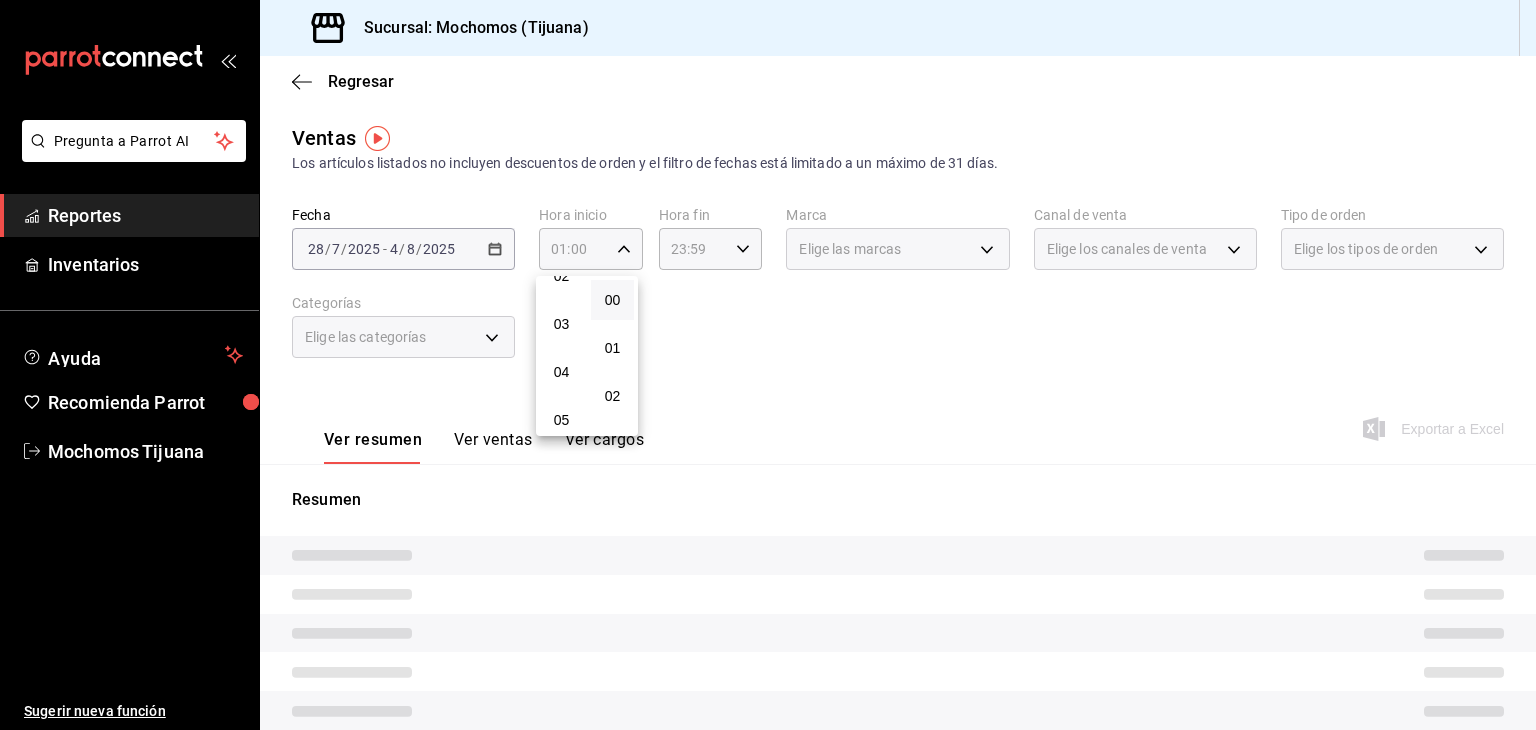 scroll, scrollTop: 160, scrollLeft: 0, axis: vertical 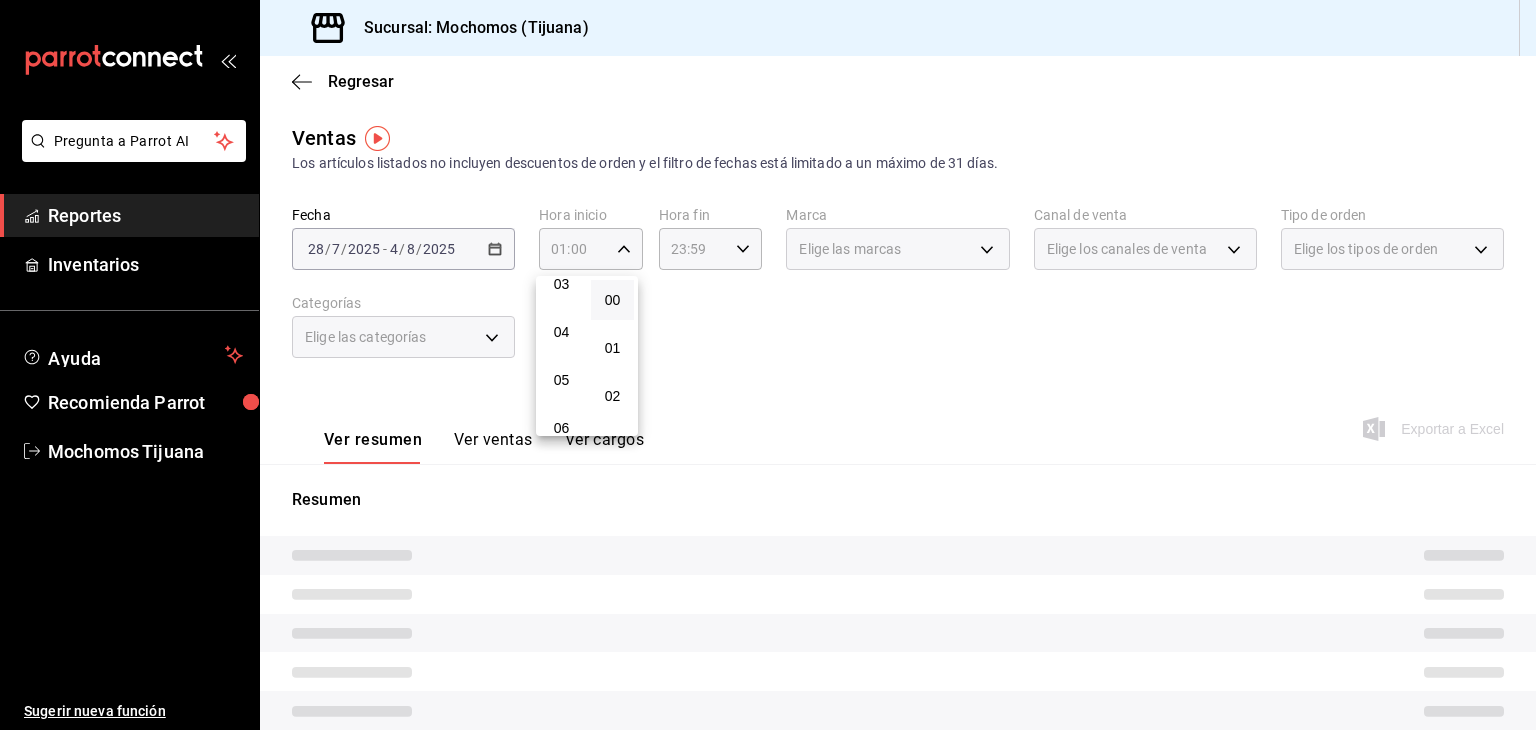 click on "04" at bounding box center (561, 332) 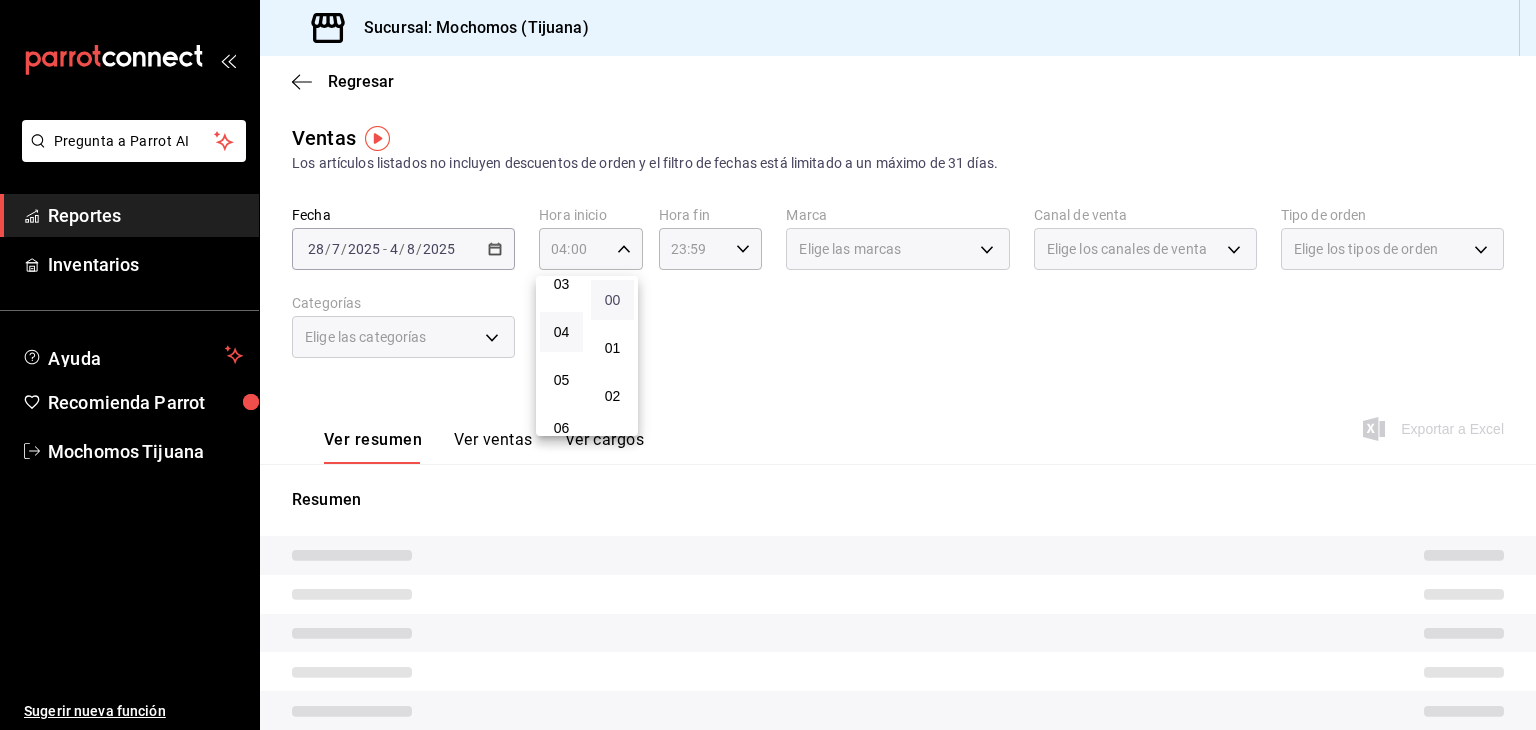 click on "00" at bounding box center (612, 300) 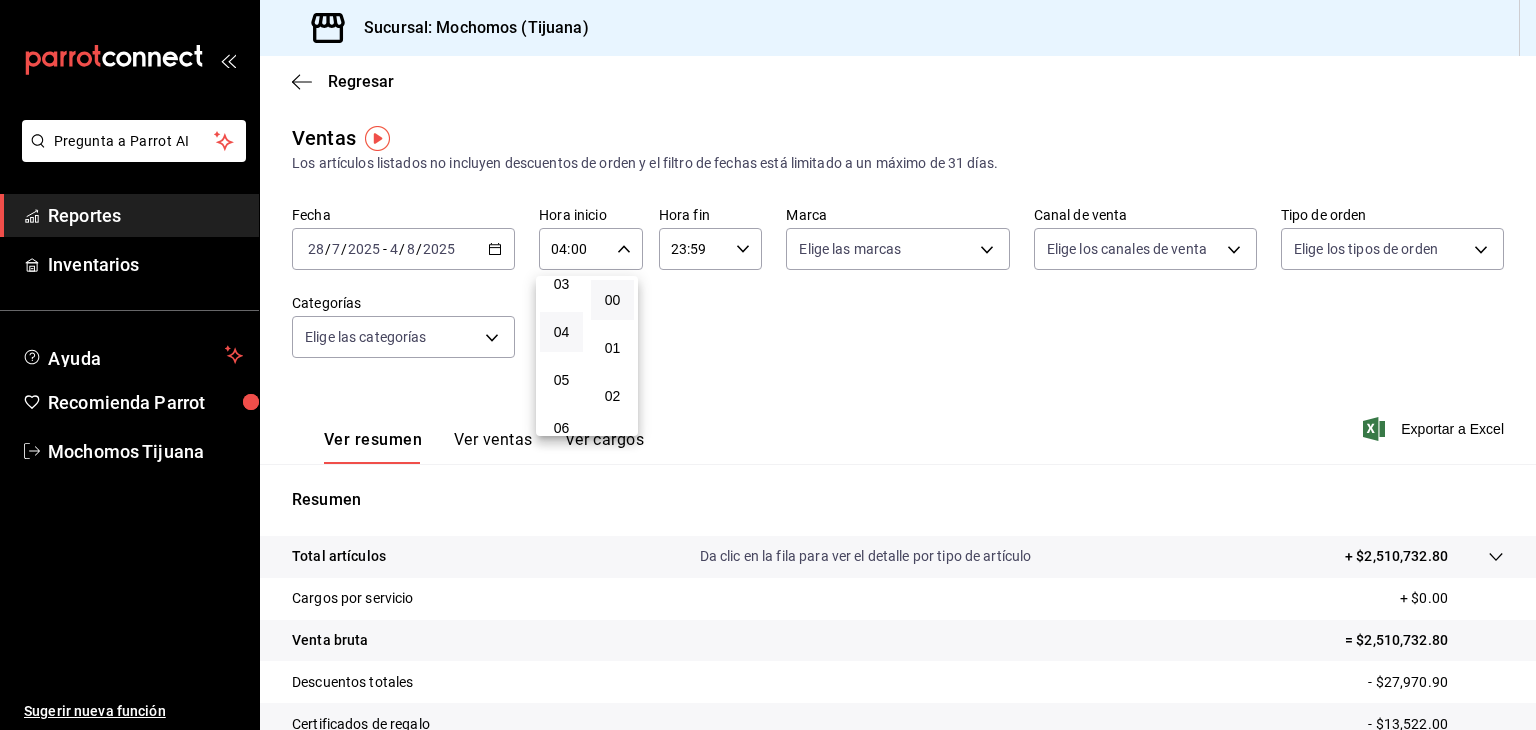click at bounding box center [768, 365] 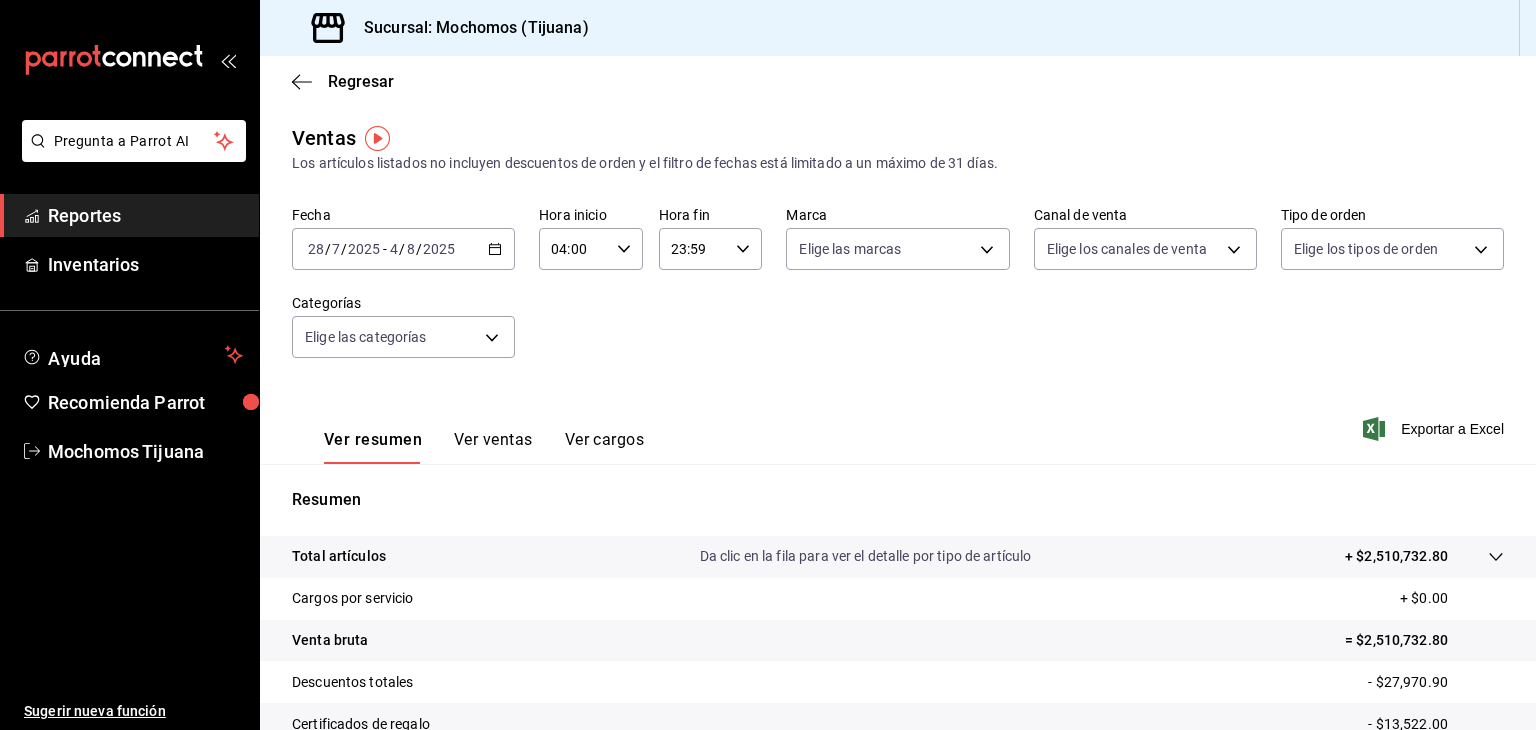 click 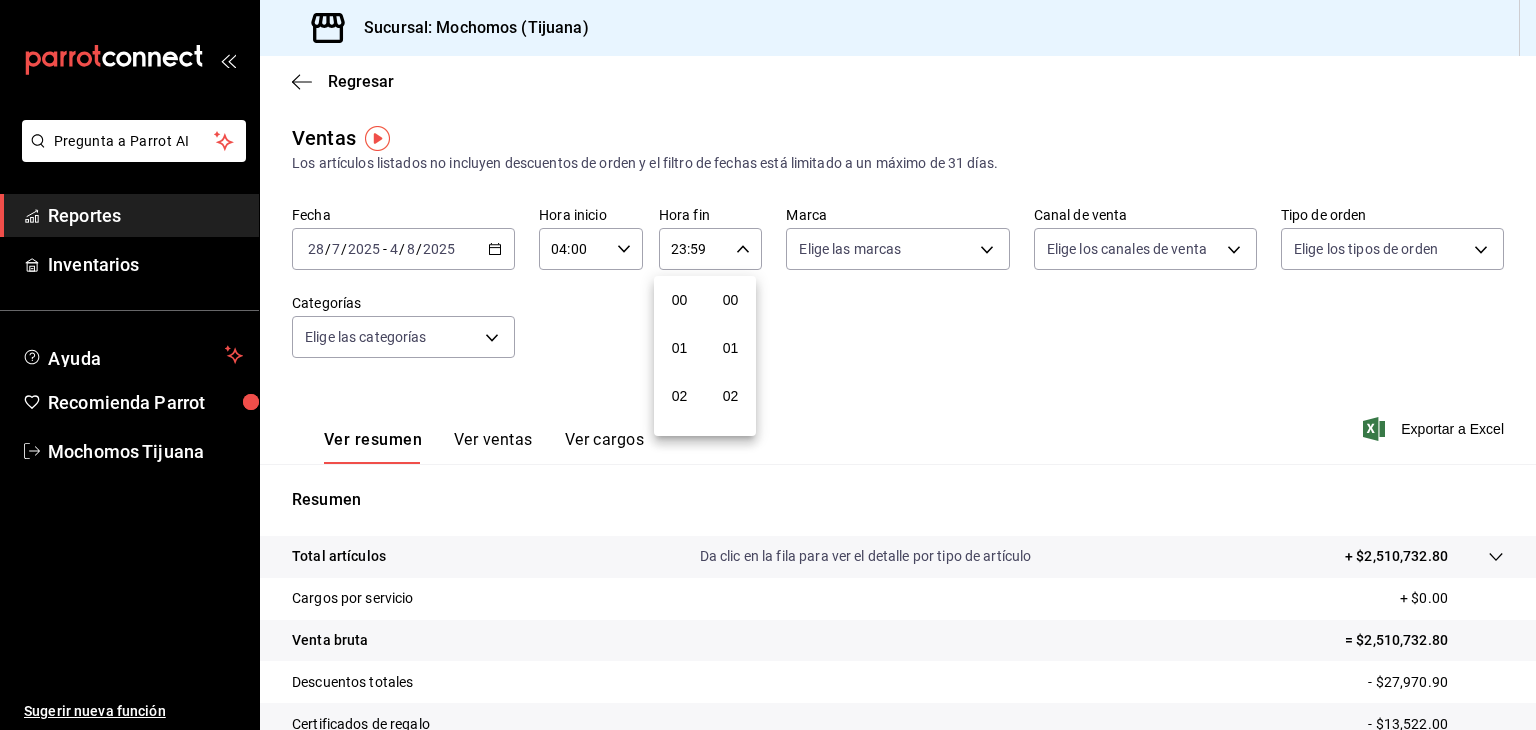 scroll, scrollTop: 1011, scrollLeft: 0, axis: vertical 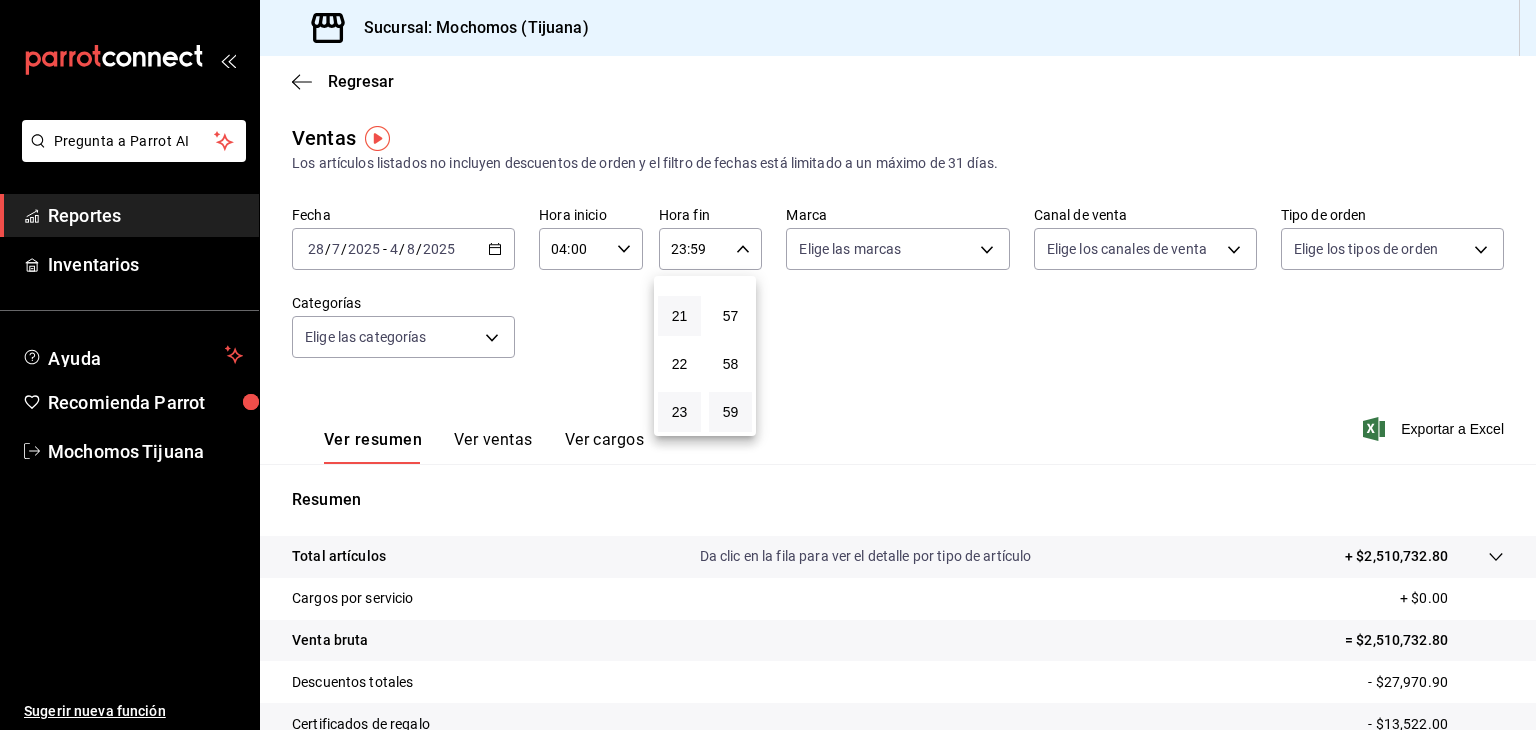 click on "21" at bounding box center [679, 316] 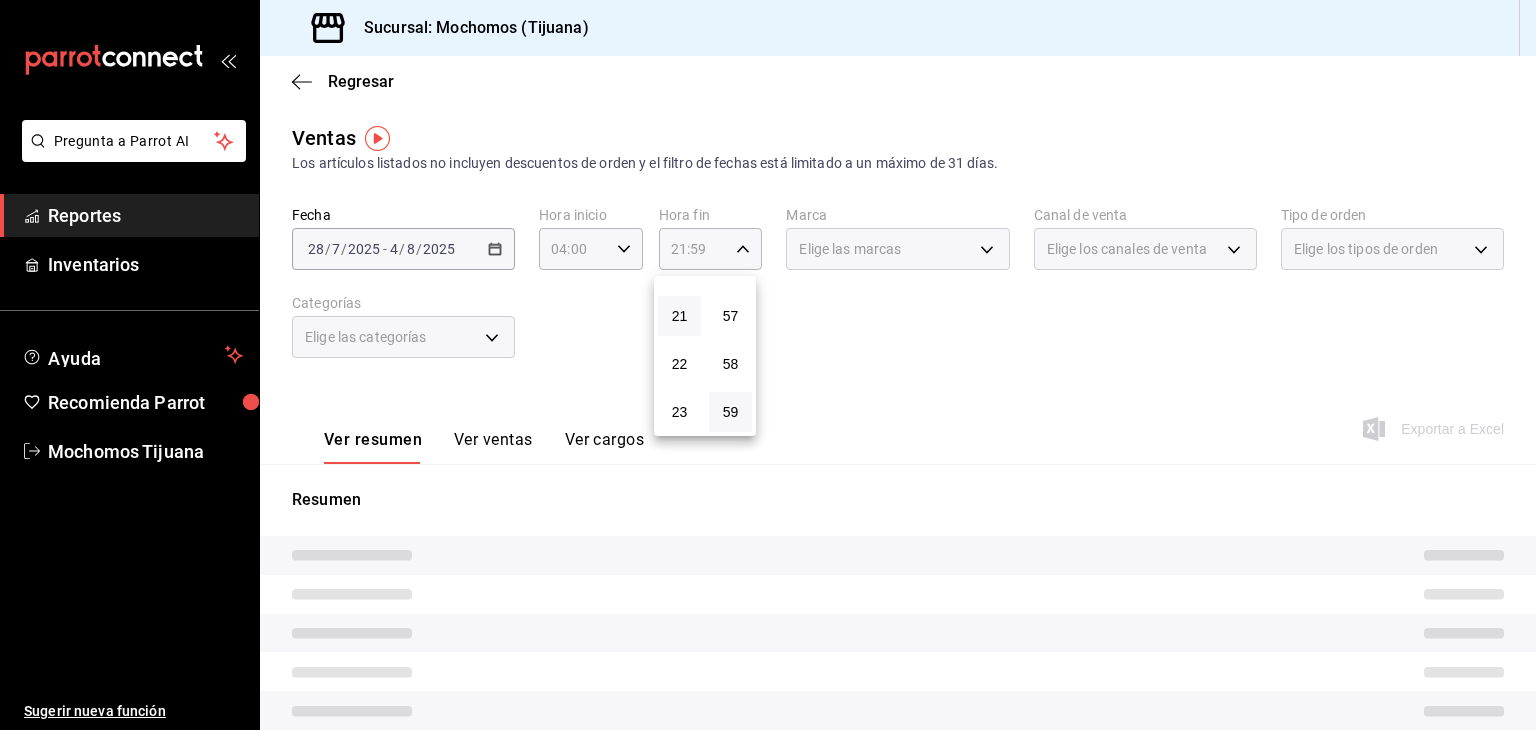 type 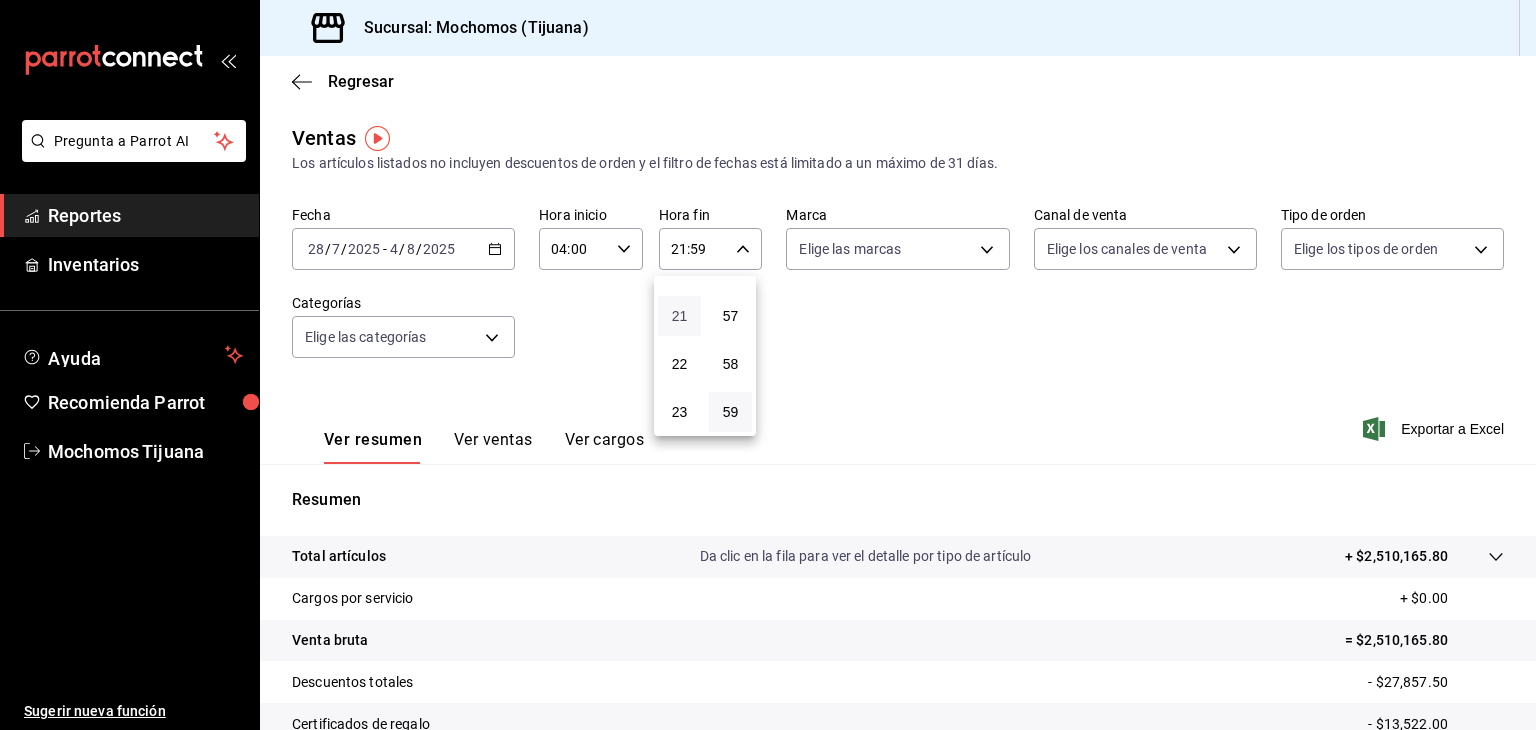 click on "21" at bounding box center [679, 316] 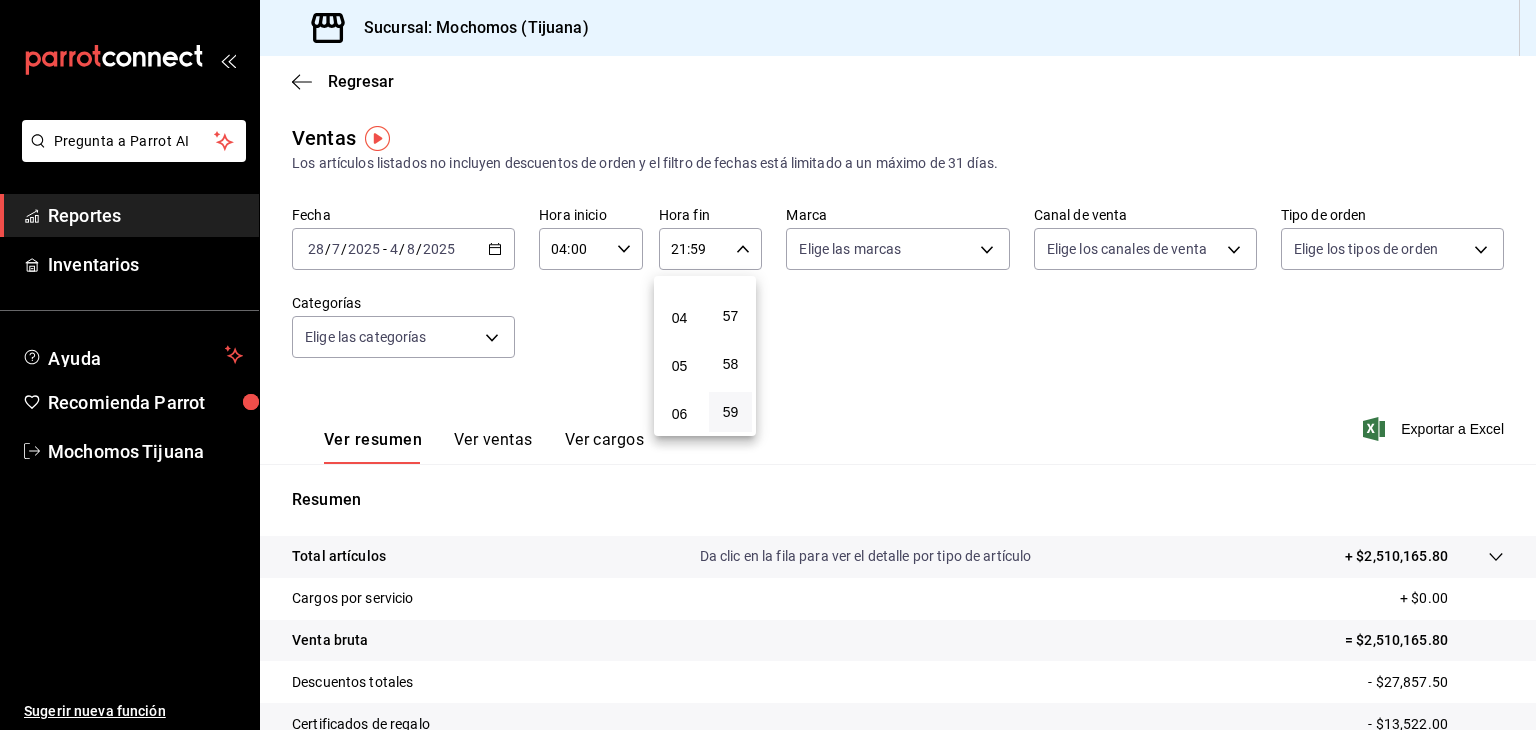 scroll, scrollTop: 171, scrollLeft: 0, axis: vertical 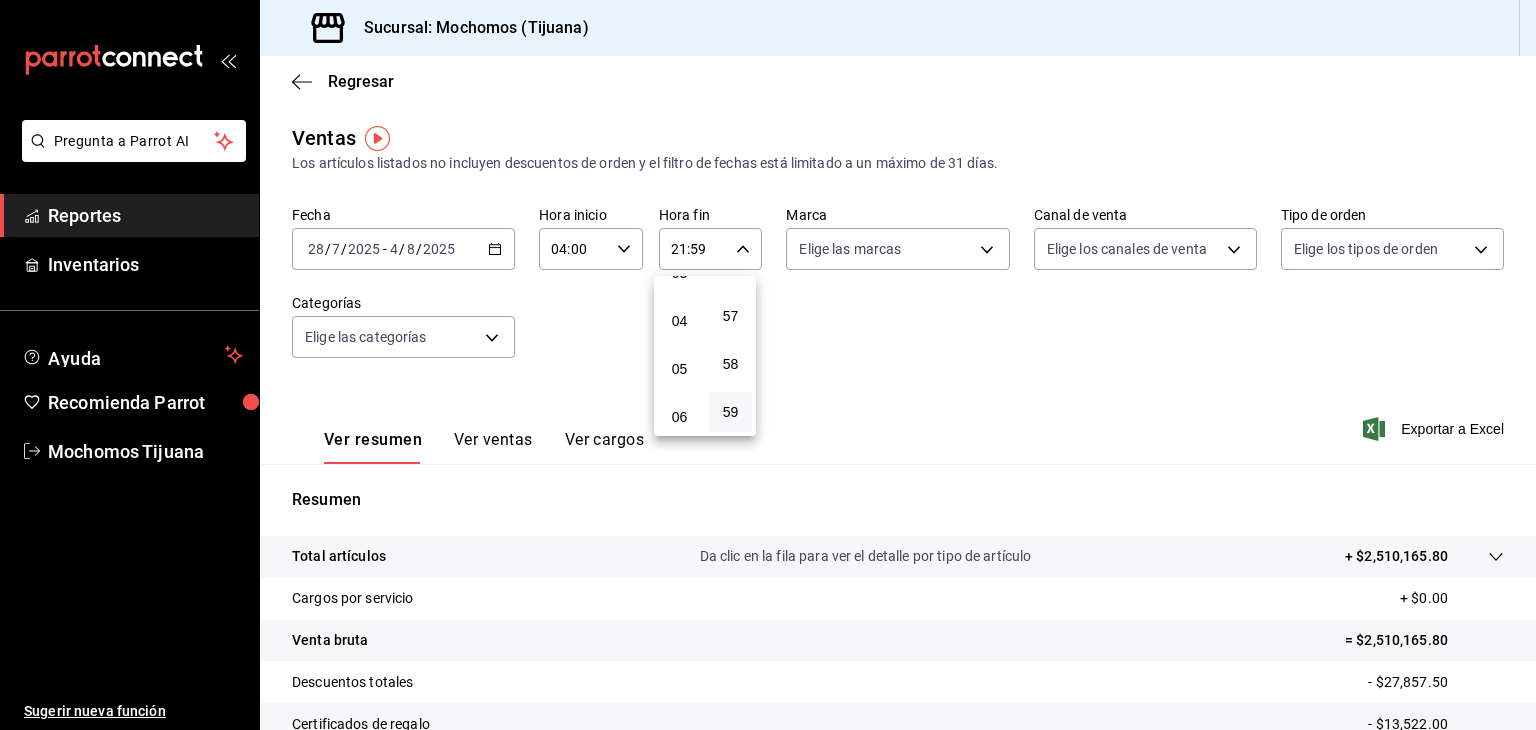 click on "04" at bounding box center [679, 321] 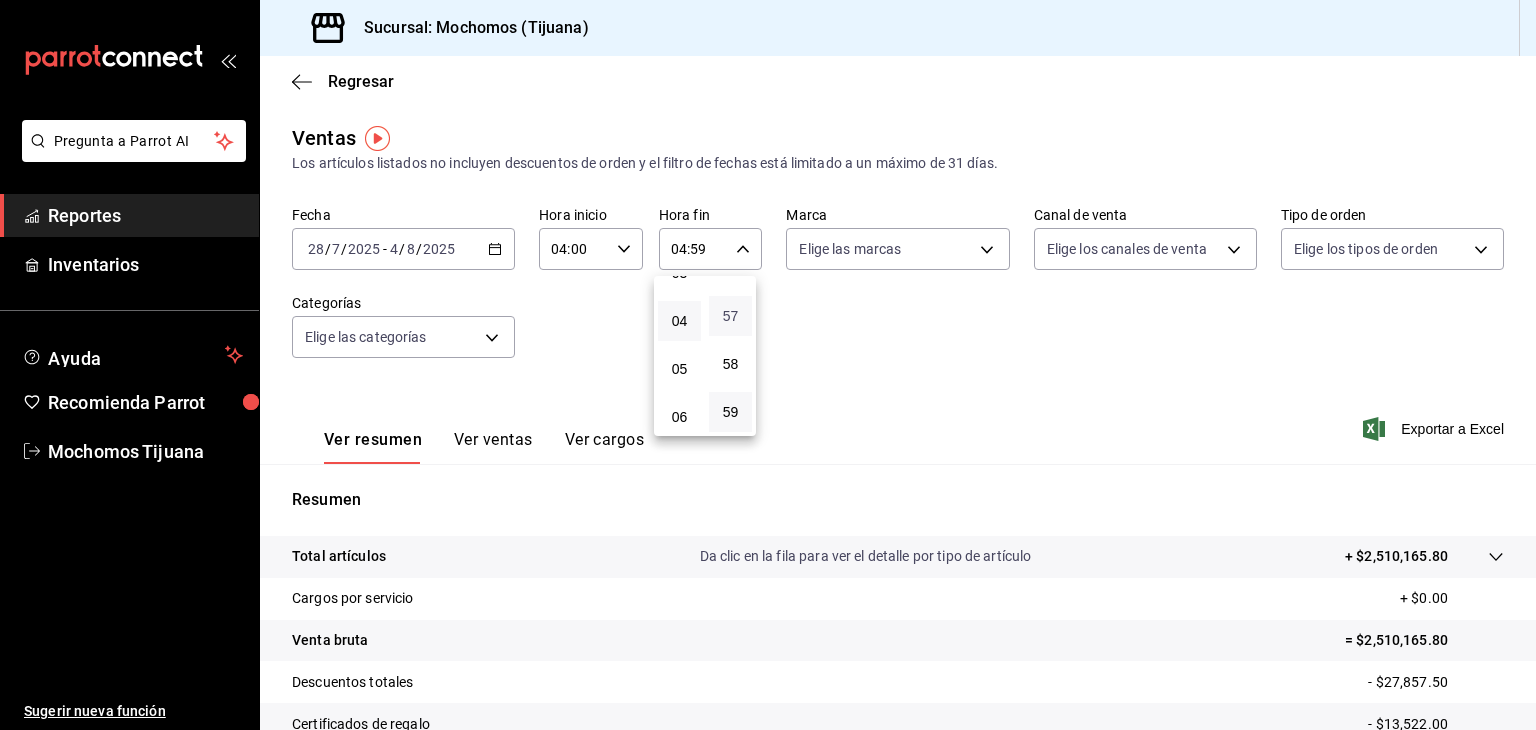 click on "57" at bounding box center [730, 316] 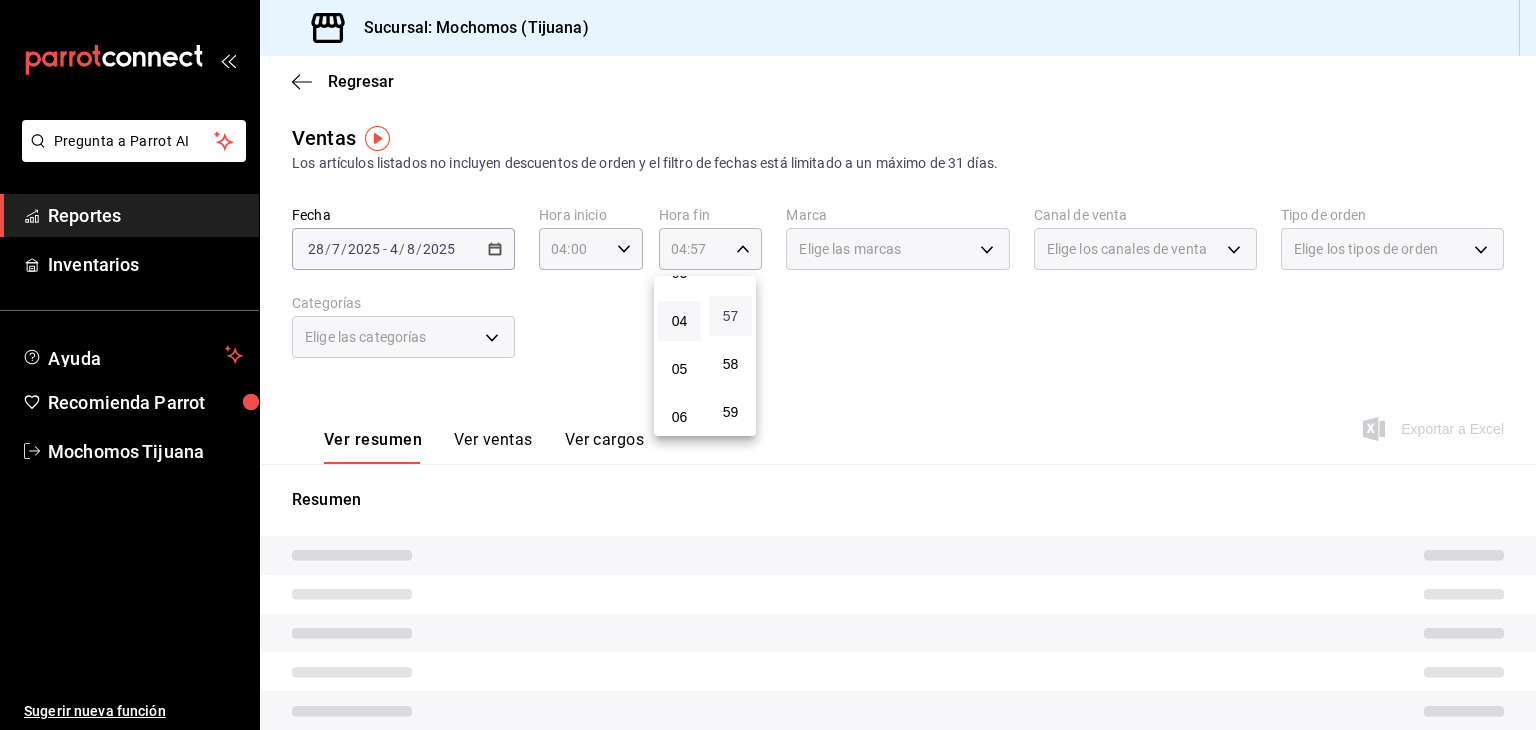 type 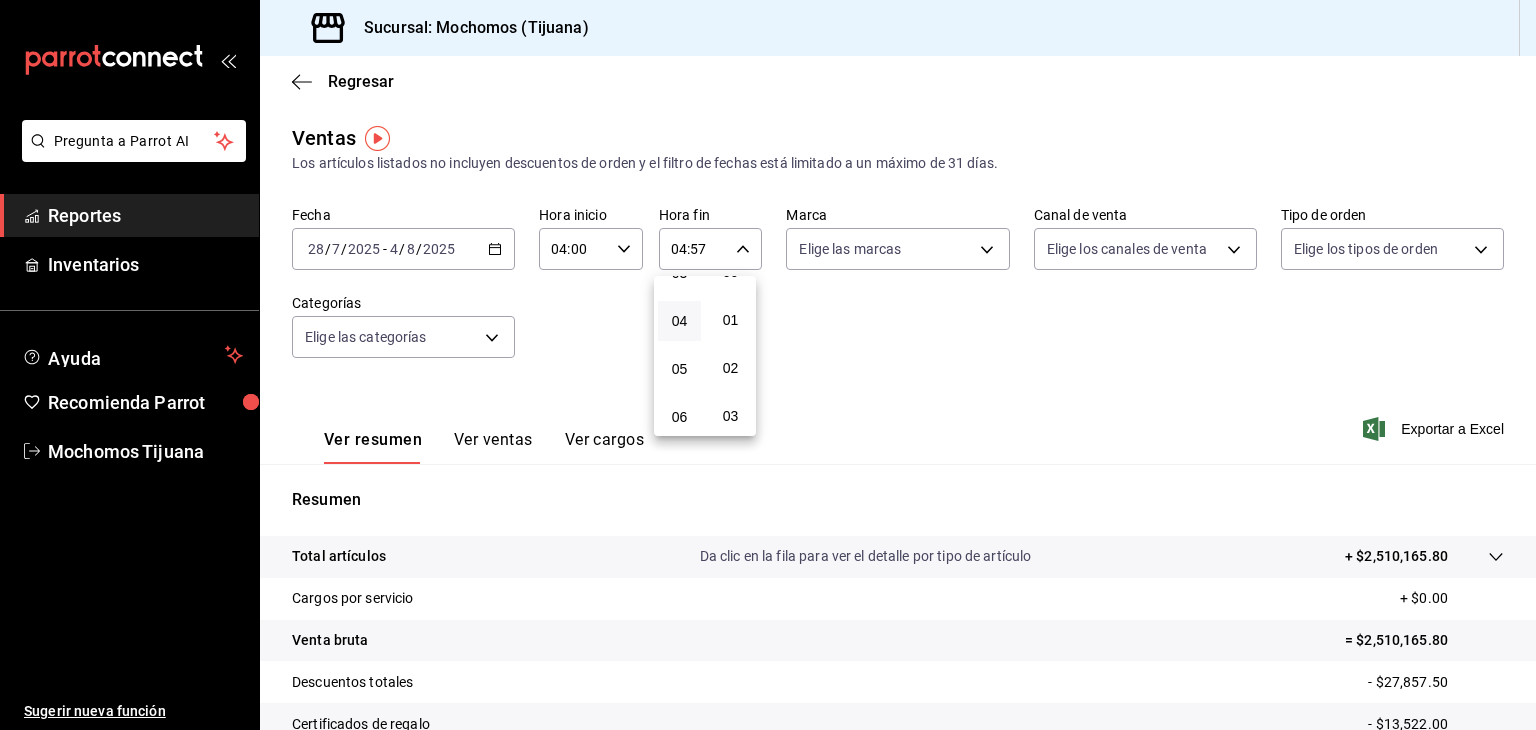 scroll, scrollTop: 0, scrollLeft: 0, axis: both 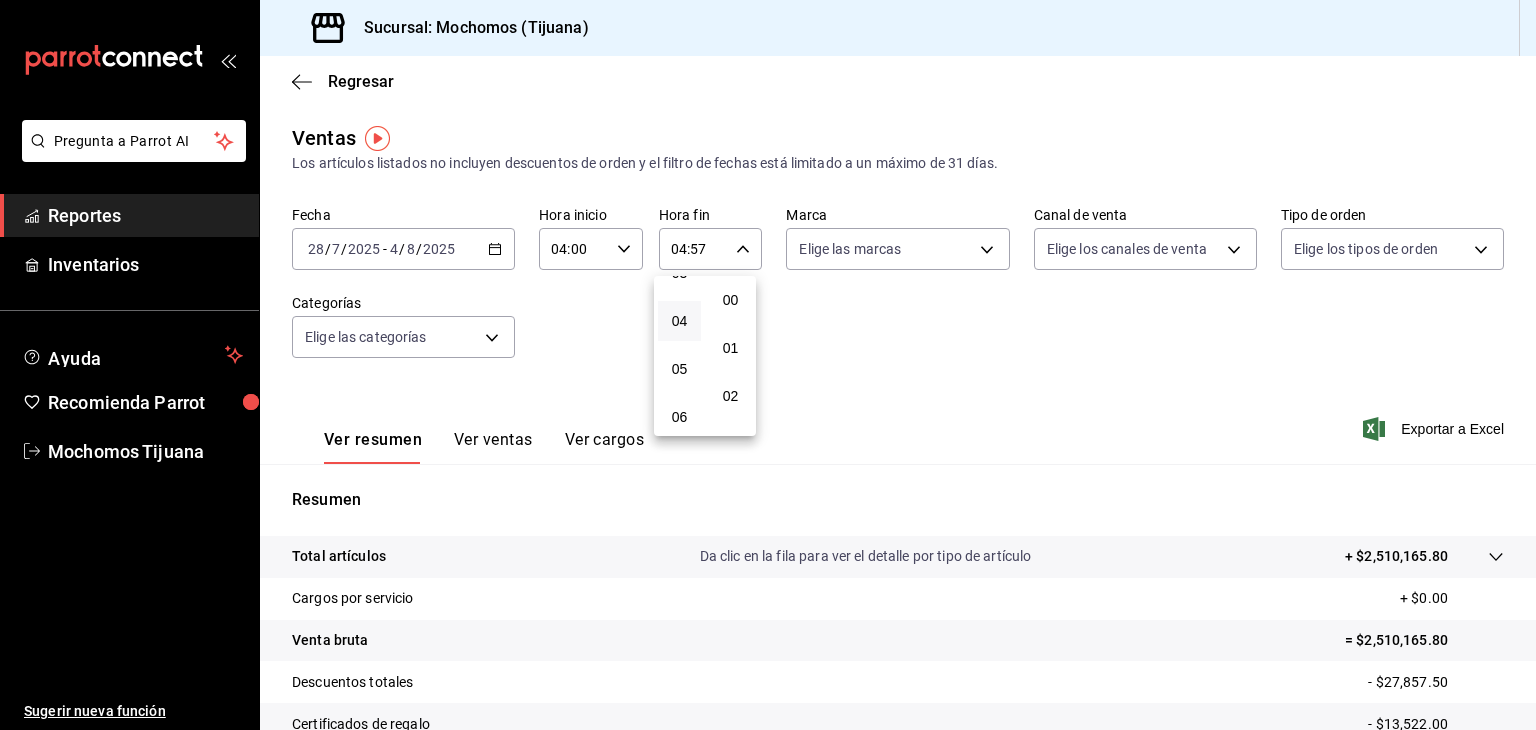 click on "00" at bounding box center [730, 300] 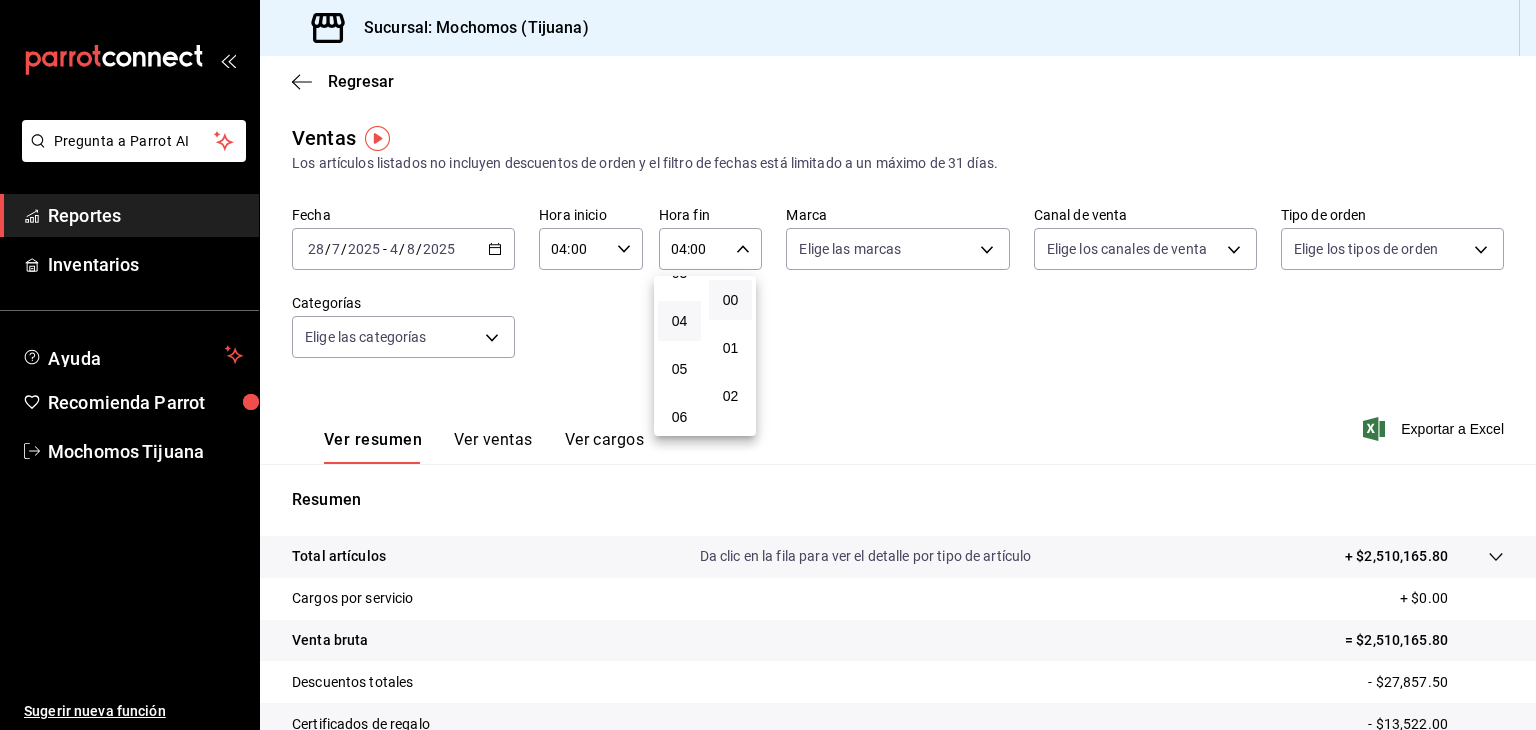click at bounding box center (768, 365) 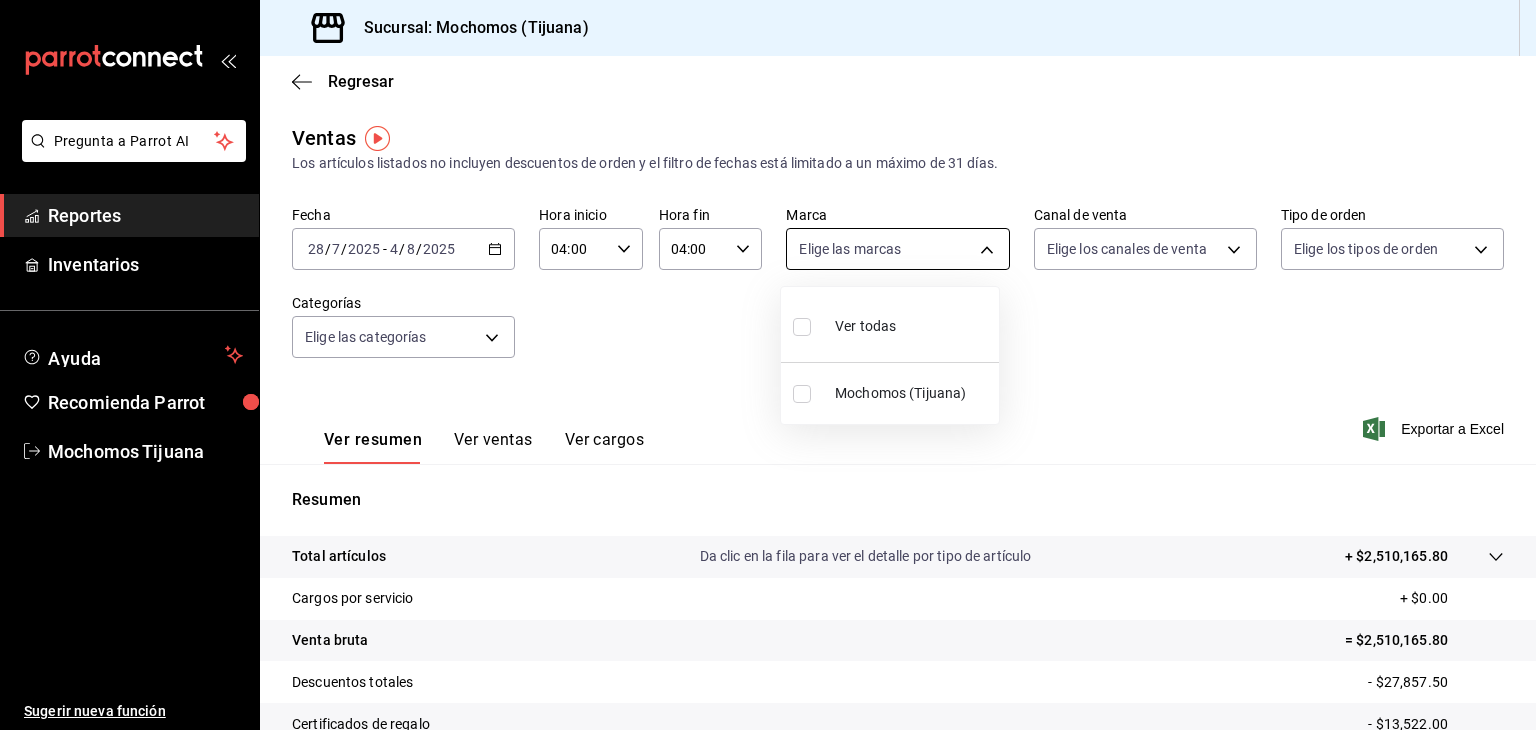 click on "Pregunta a Parrot AI Reportes   Inventarios   Ayuda Recomienda Parrot   Mochomos [CITY]   Sugerir nueva función   Sucursal: Mochomos ([CITY]) Regresar Ventas Los artículos listados no incluyen descuentos de orden y el filtro de fechas está limitado a un máximo de 31 días. Fecha [DATE] [DATE] - [DATE] [DATE] Hora inicio [TIME] Hora inicio Hora fin [TIME] Hora fin Marca Elige las marcas Canal de venta Elige los canales de venta Tipo de orden Elige los tipos de orden Categorías Elige las categorías Ver resumen Ver ventas Ver cargos Exportar a Excel Resumen Total artículos Da clic en la fila para ver el detalle por tipo de artículo + $[PRICE] Cargos por servicio + $[PRICE] Venta bruta = $[PRICE] Descuentos totales - $[PRICE] Certificados de regalo - $[PRICE] Venta total = $[PRICE] Impuestos - $[PRICE] Venta neta = $[PRICE] Pregunta a Parrot AI Reportes   Inventarios   Ayuda Recomienda Parrot   Mochomos [CITY]   Sugerir nueva función   Ver video tutorial" at bounding box center [768, 365] 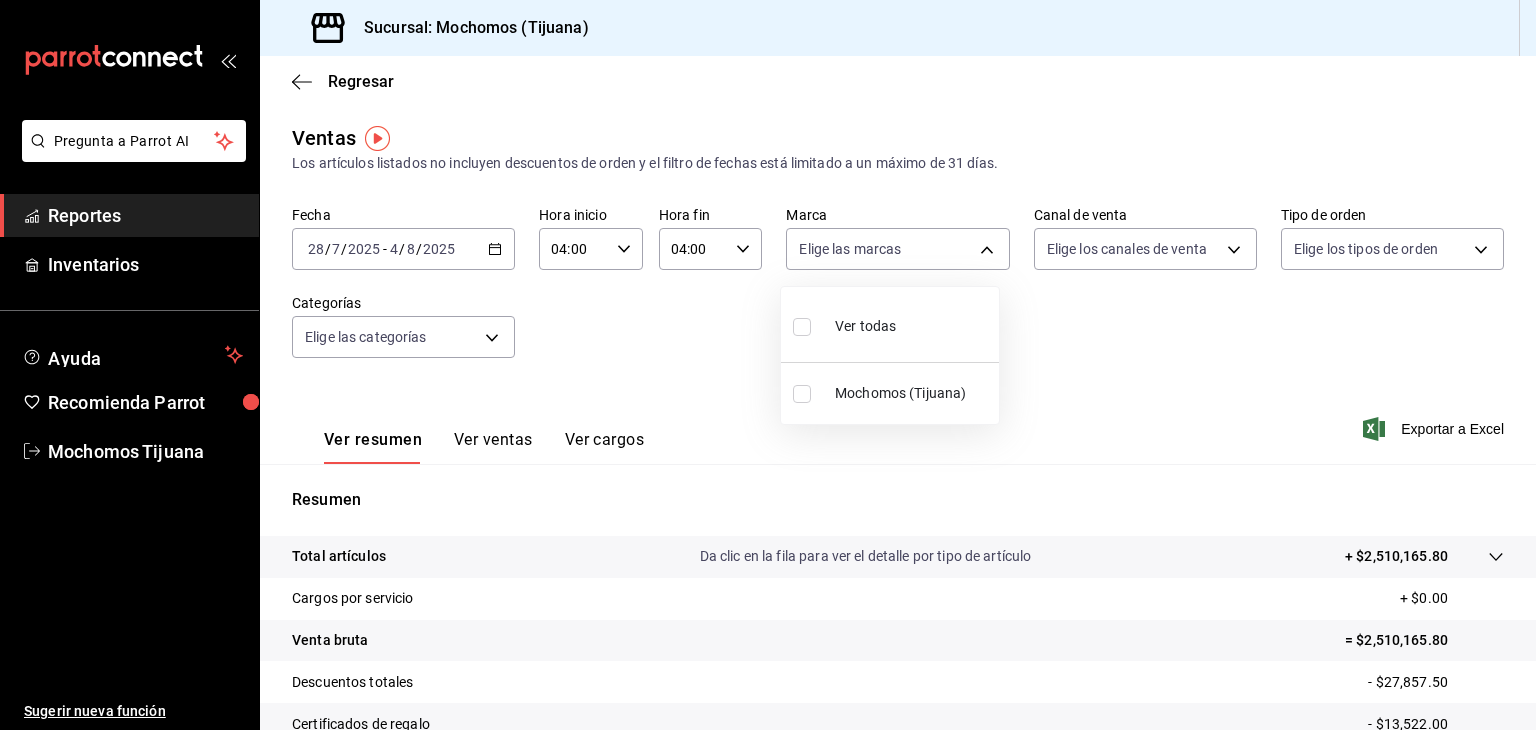 click on "Mochomos (Tijuana)" at bounding box center [913, 393] 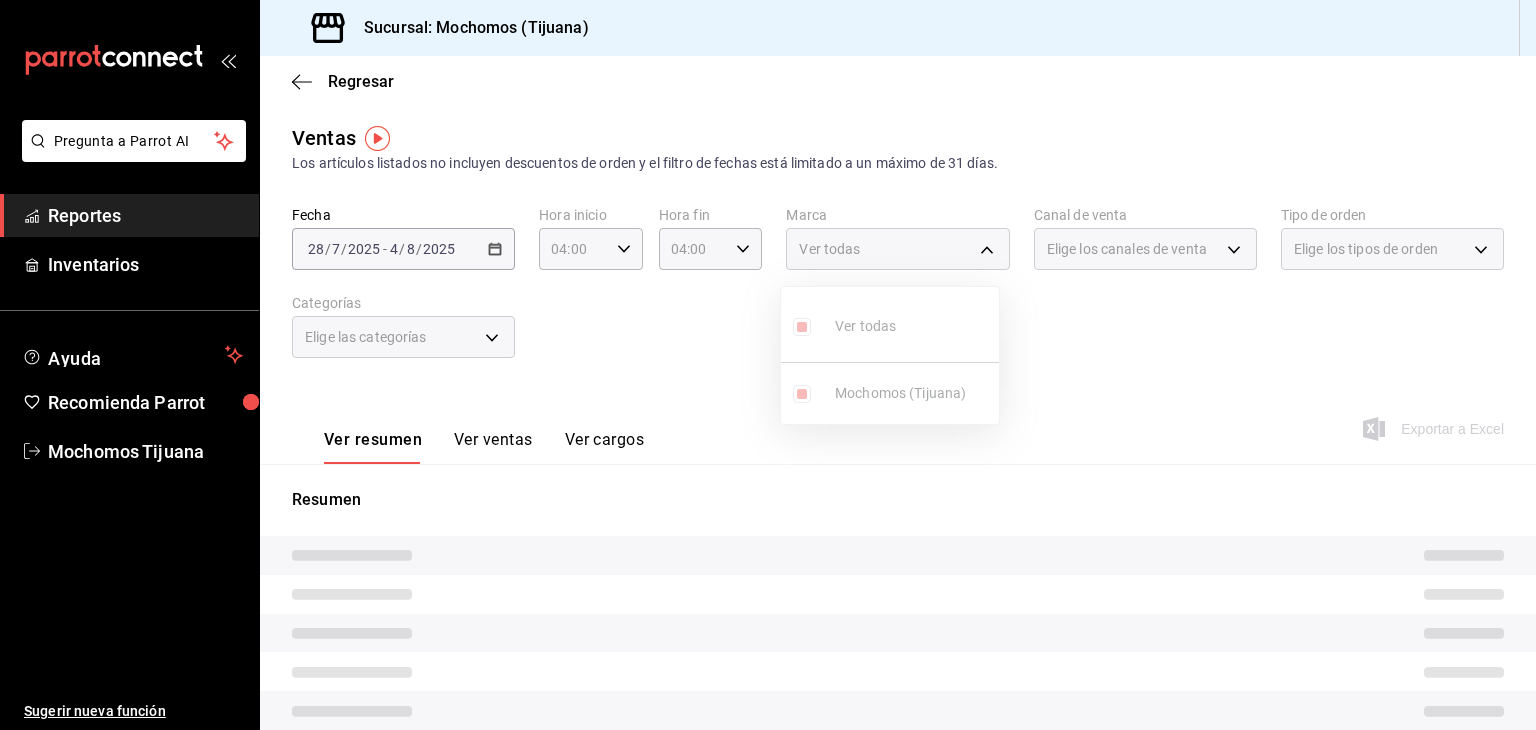 click at bounding box center (768, 365) 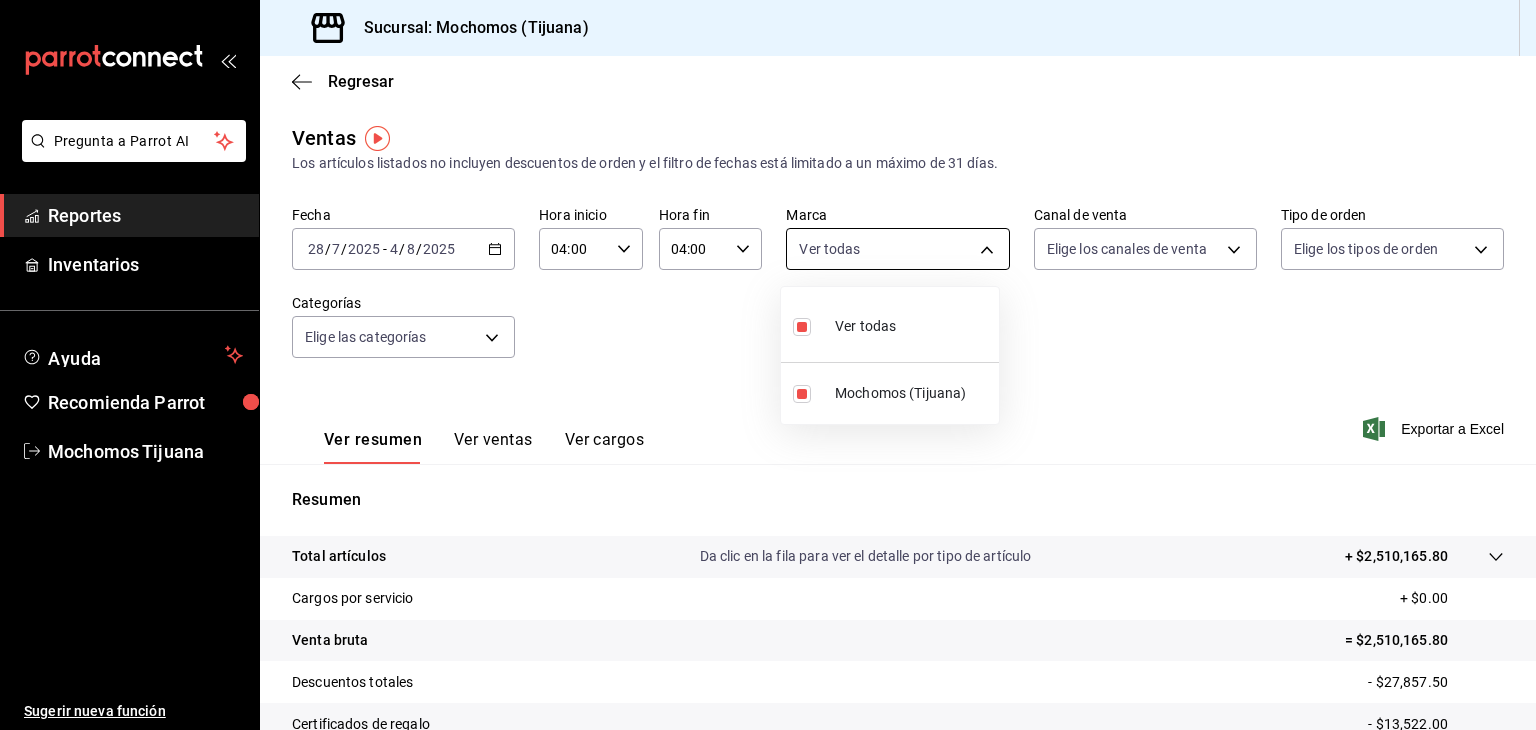 click on "Pregunta a Parrot AI Reportes   Inventarios   Ayuda Recomienda Parrot   Mochomos [CITY]   Sugerir nueva función   Sucursal: Mochomos ([CITY]) Regresar Ventas Los artículos listados no incluyen descuentos de orden y el filtro de fechas está limitado a un máximo de 31 días. Fecha [DATE] [DATE] - [DATE] [DATE] Hora inicio [TIME] Hora inicio Hora fin [TIME] Hora fin Marca Ver todas [UUID] Canal de venta Elige los canales de venta Tipo de orden Elige los tipos de orden Categorías Elige las categorías Ver resumen Ver ventas Ver cargos Exportar a Excel Resumen Total artículos Da clic en la fila para ver el detalle por tipo de artículo + $[PRICE] Cargos por servicio + $[PRICE] Venta bruta = $[PRICE] Descuentos totales - $[PRICE] Certificados de regalo - $[PRICE] Venta total = $[PRICE] Impuestos - $[PRICE] Venta neta = $[PRICE] Pregunta a Parrot AI Reportes   Inventarios   Ayuda Recomienda Parrot   Mochomos [CITY]     Ir a video" at bounding box center (768, 365) 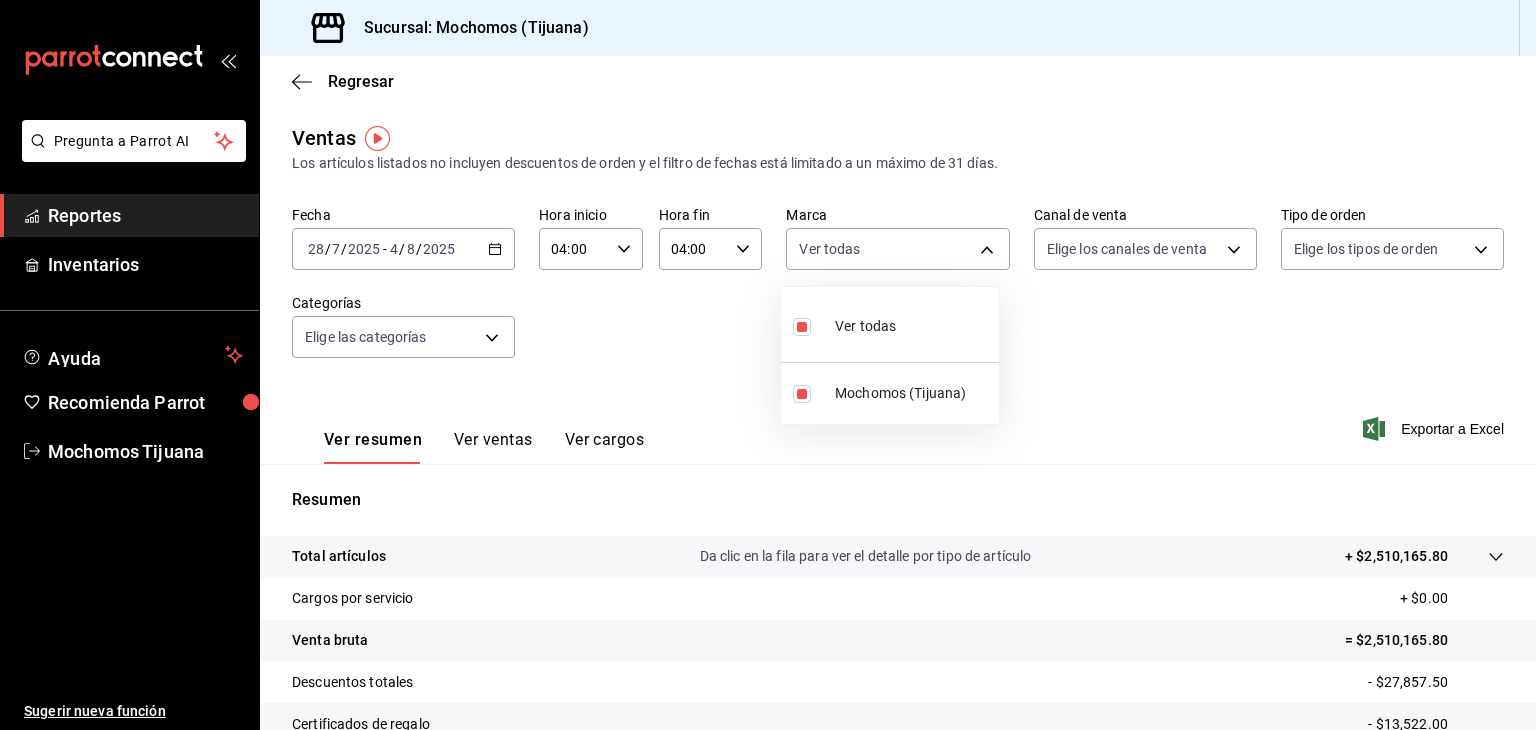 click on "Ver todas" at bounding box center (844, 324) 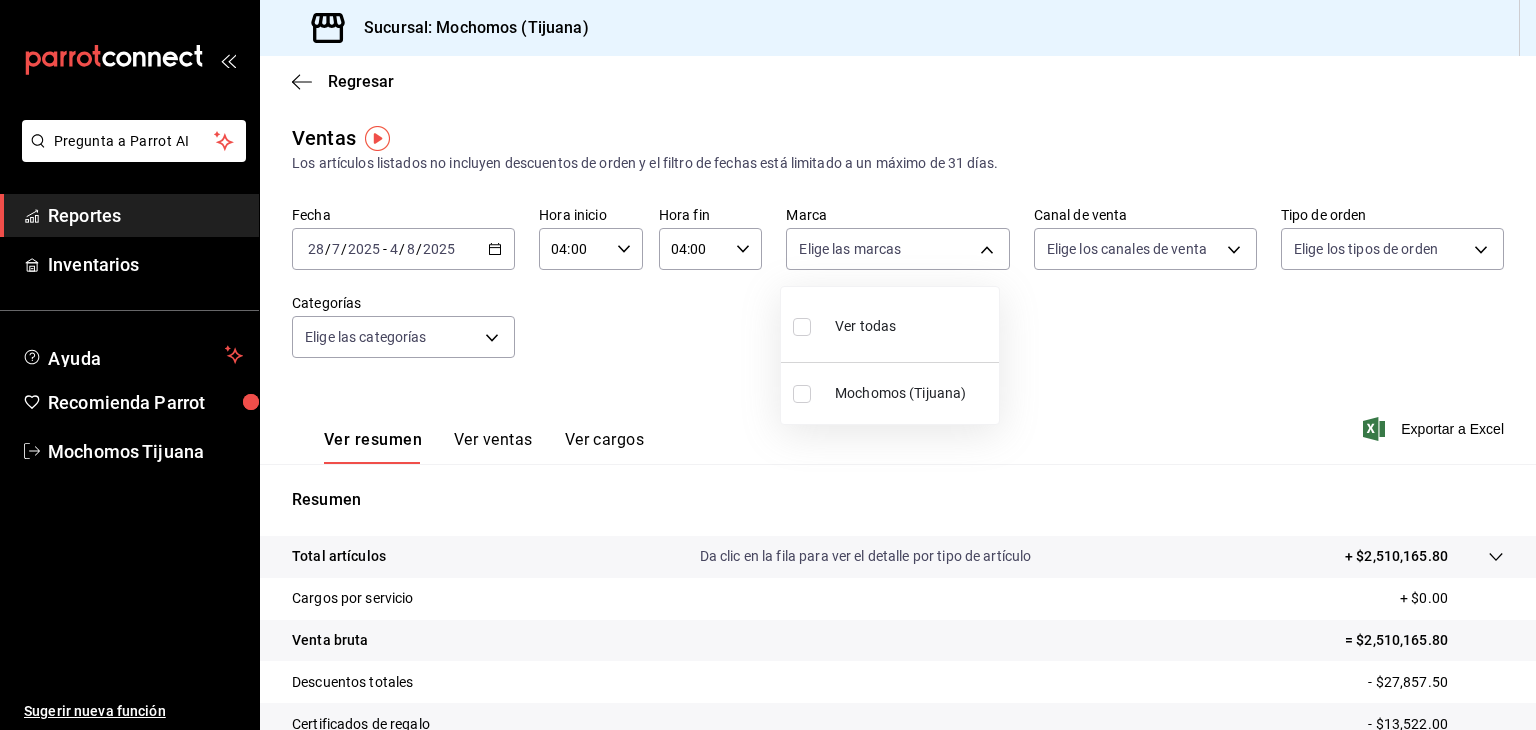click on "Mochomos (Tijuana)" at bounding box center (890, 393) 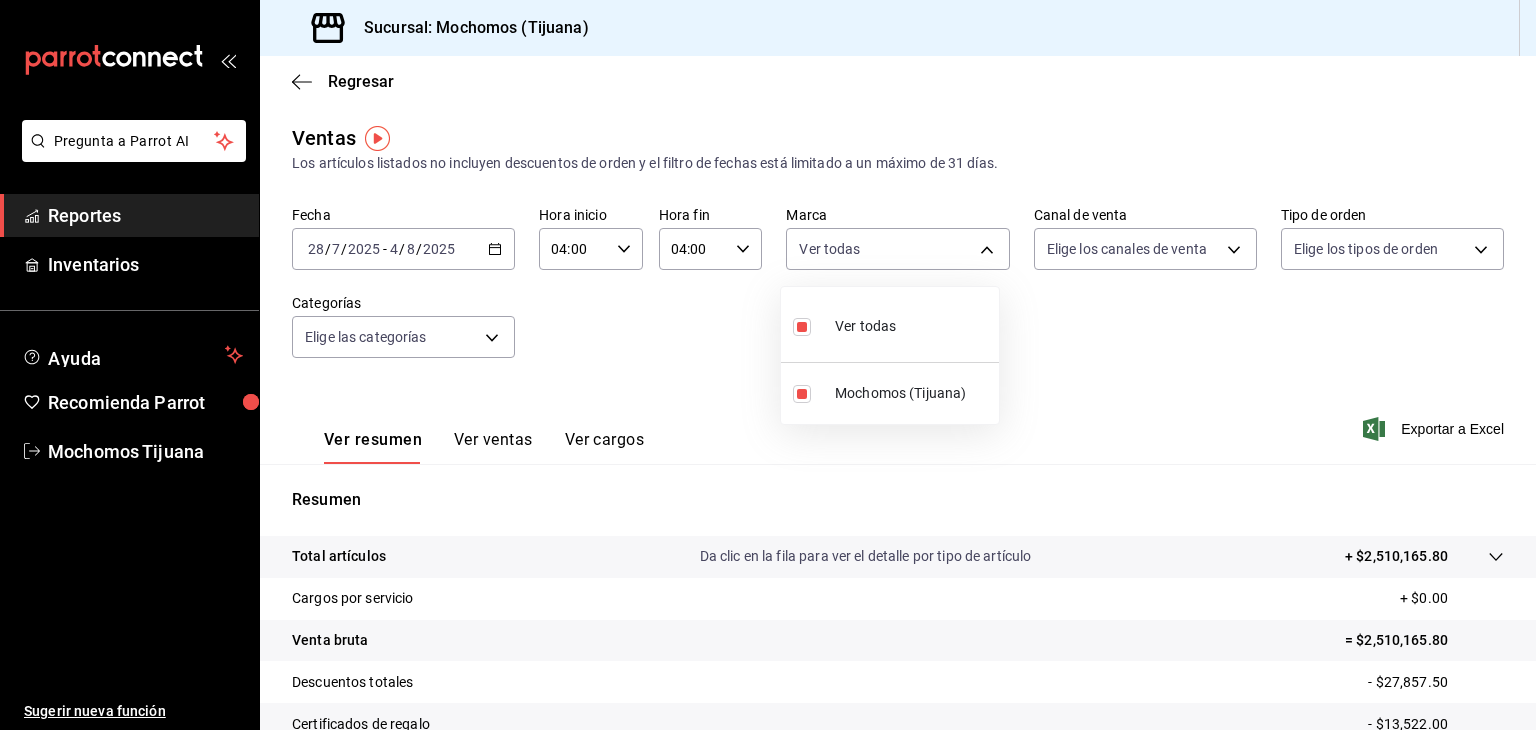 click at bounding box center [768, 365] 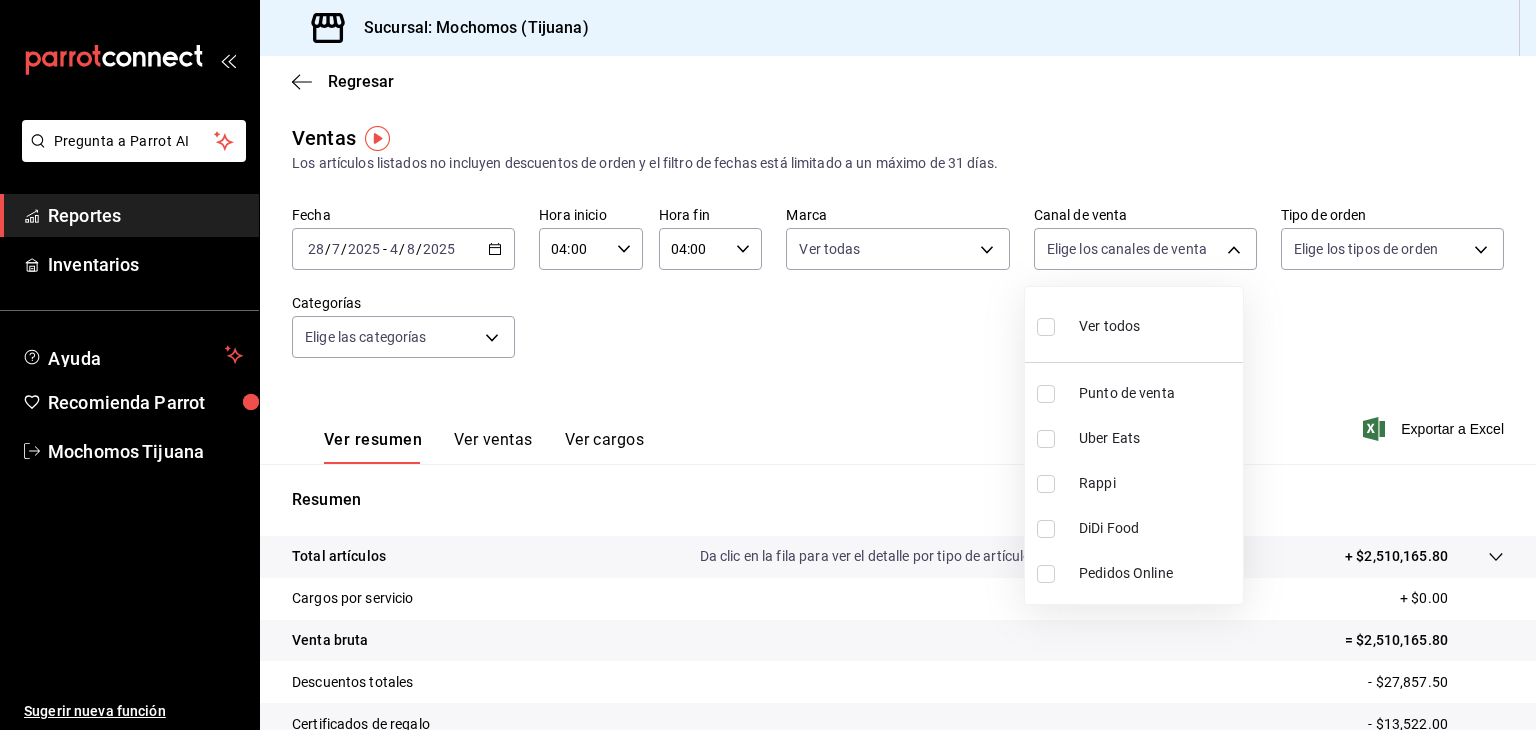 click on "Pregunta a Parrot AI Reportes   Inventarios   Ayuda Recomienda Parrot   Mochomos [CITY]   Sugerir nueva función   Sucursal: Mochomos ([CITY]) Regresar Ventas Los artículos listados no incluyen descuentos de orden y el filtro de fechas está limitado a un máximo de 31 días. Fecha [DATE] [DATE] - [DATE] [DATE] Hora inicio [TIME] Hora inicio Hora fin [TIME] Hora fin Marca Ver todas [UUID] Canal de venta Elige los canales de venta Tipo de orden Elige los tipos de orden Categorías Elige las categorías Ver resumen Ver ventas Ver cargos Exportar a Excel Resumen Total artículos Da clic en la fila para ver el detalle por tipo de artículo + $[PRICE] Cargos por servicio + $[PRICE] Venta bruta = $[PRICE] Descuentos totales - $[PRICE] Certificados de regalo - $[PRICE] Venta total = $[PRICE] Impuestos - $[PRICE] Venta neta = $[PRICE] Pregunta a Parrot AI Reportes   Inventarios   Ayuda Recomienda Parrot   Mochomos [CITY]     Ir a video Rappi" at bounding box center [768, 365] 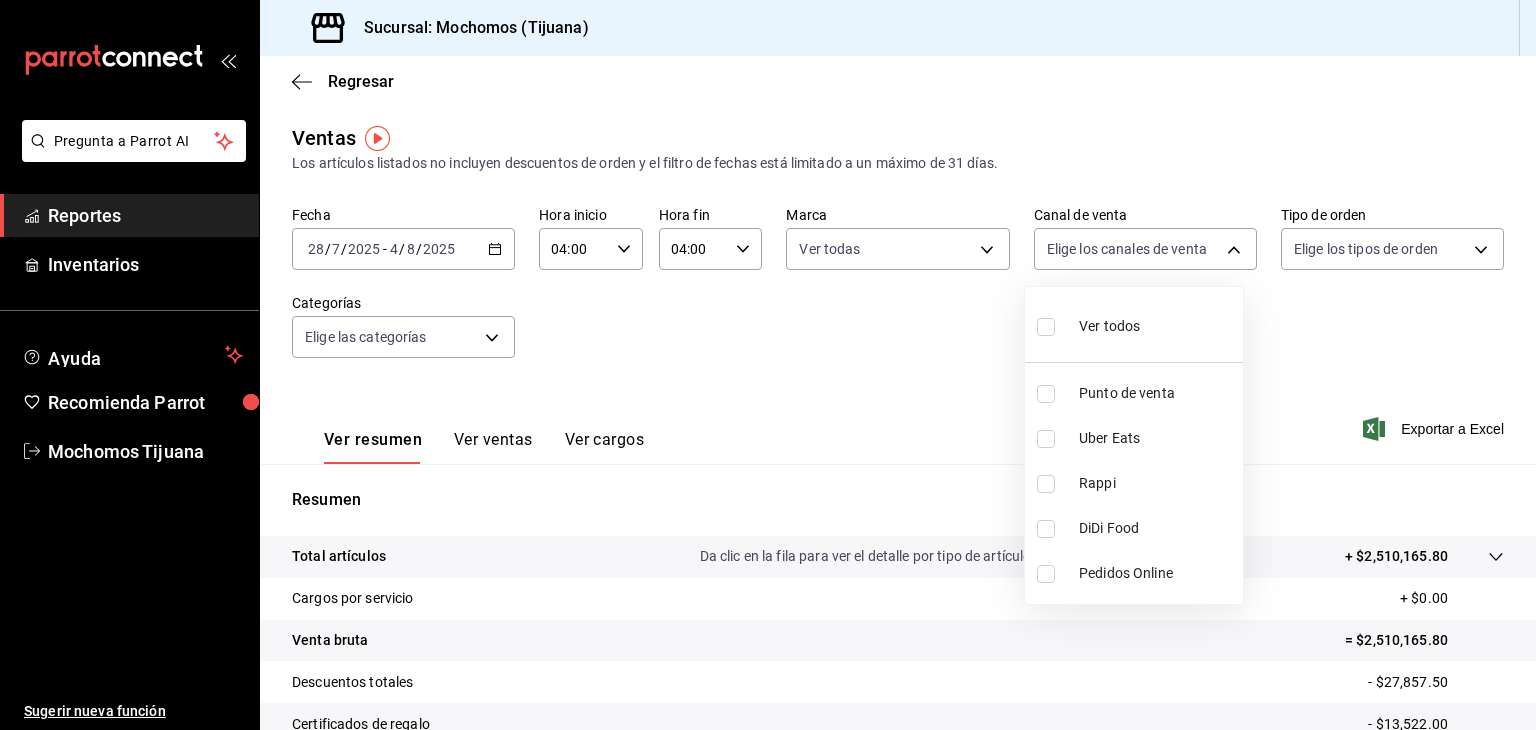 click at bounding box center (768, 365) 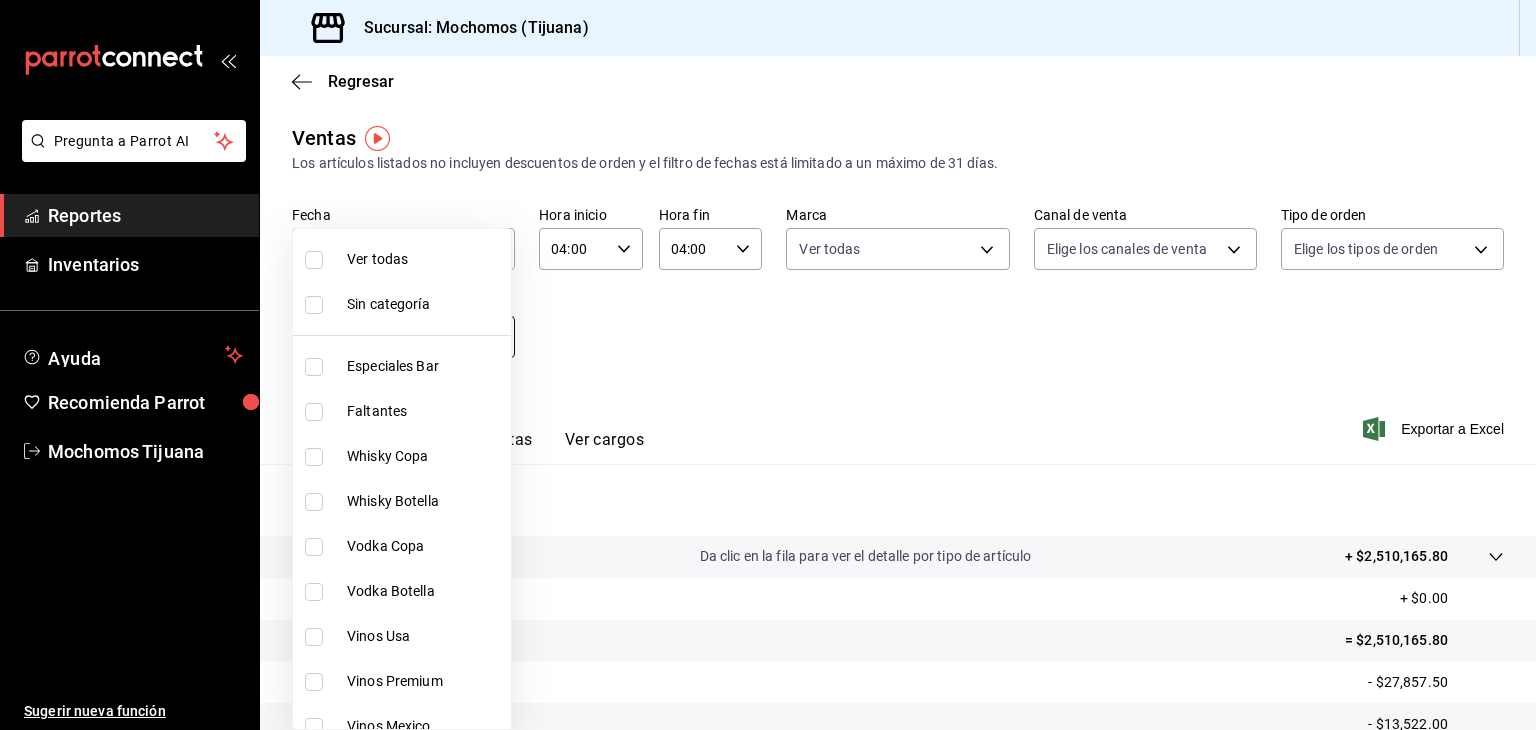 click on "Pregunta a Parrot AI Reportes   Inventarios   Ayuda Recomienda Parrot   Mochomos [CITY]   Sugerir nueva función   Sucursal: Mochomos ([CITY]) Regresar Ventas Los artículos listados no incluyen descuentos de orden y el filtro de fechas está limitado a un máximo de 31 días. Fecha [DATE] [DATE] - [DATE] [DATE] Hora inicio [TIME] Hora inicio Hora fin [TIME] Hora fin Marca Ver todas [UUID] Canal de venta Elige los canales de venta Tipo de orden Elige los tipos de orden Categorías Elige las categorías Ver resumen Ver ventas Ver cargos Exportar a Excel Resumen Total artículos Da clic en la fila para ver el detalle por tipo de artículo + $[PRICE] Cargos por servicio + $[PRICE] Venta bruta = $[PRICE] Descuentos totales - $[PRICE] Certificados de regalo - $[PRICE] Venta total = $[PRICE] Impuestos - $[PRICE] Venta neta = $[PRICE] Pregunta a Parrot AI Reportes   Inventarios   Ayuda Recomienda Parrot   Mochomos [CITY]     Ir a video Sopas" at bounding box center (768, 365) 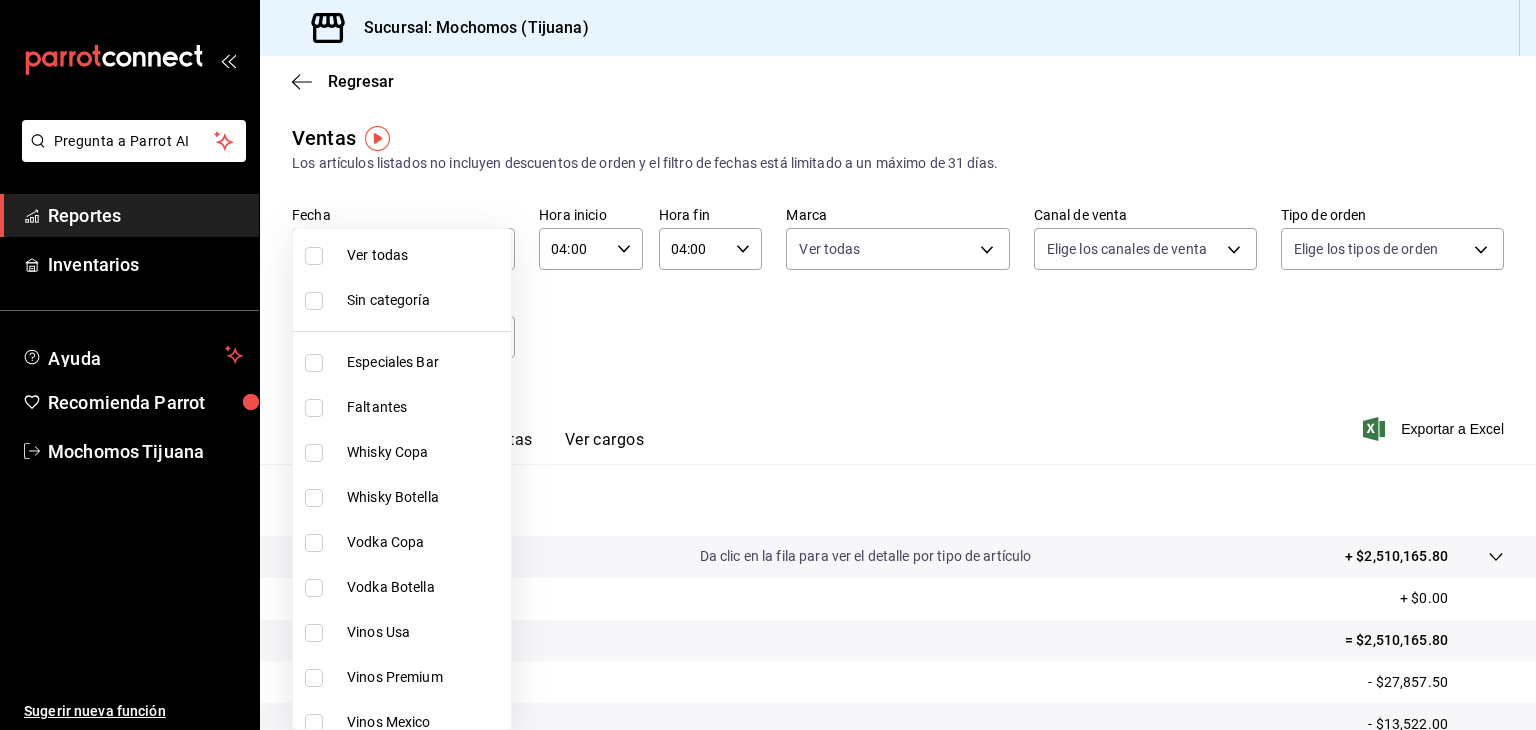 scroll, scrollTop: 0, scrollLeft: 0, axis: both 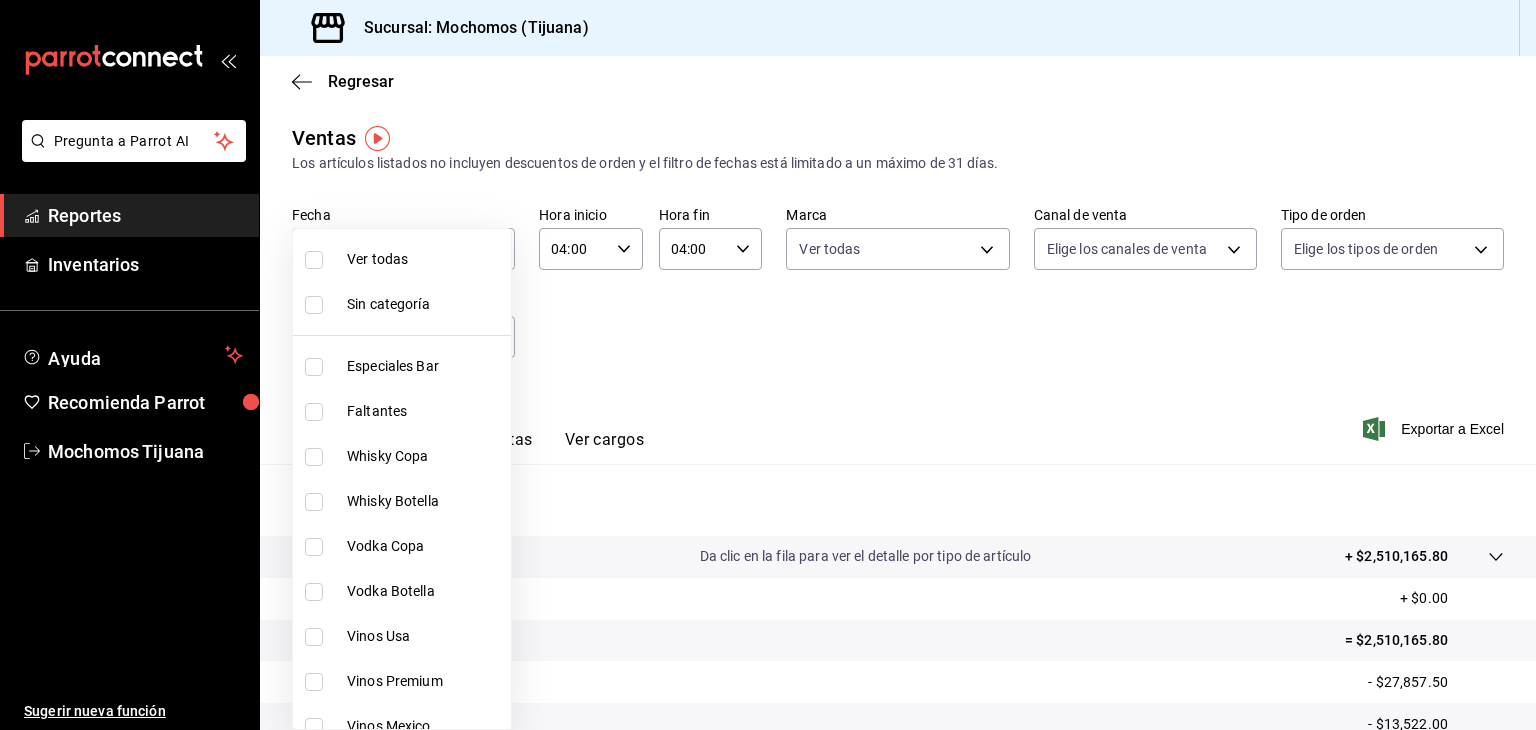 click at bounding box center [314, 260] 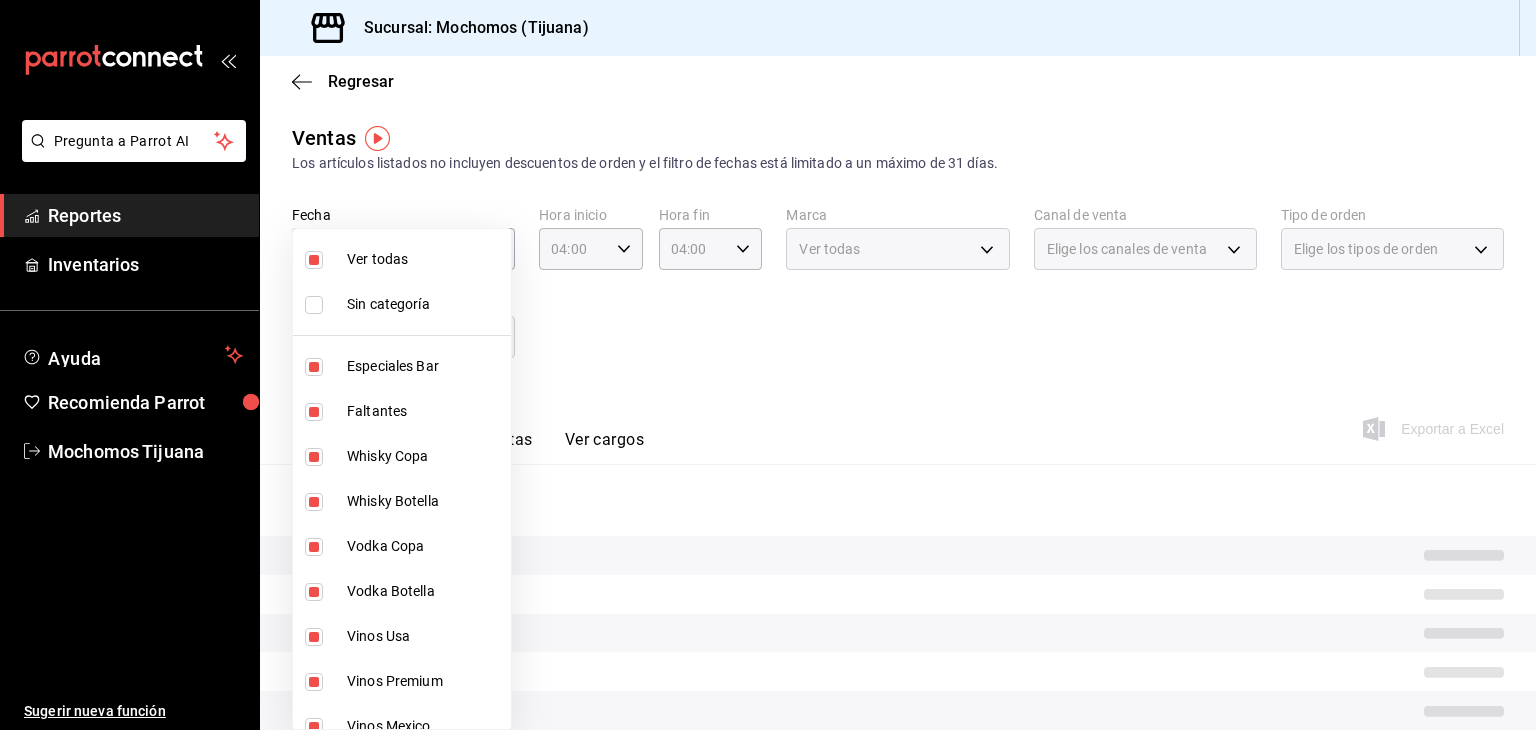 click on "Ver todas" at bounding box center [425, 259] 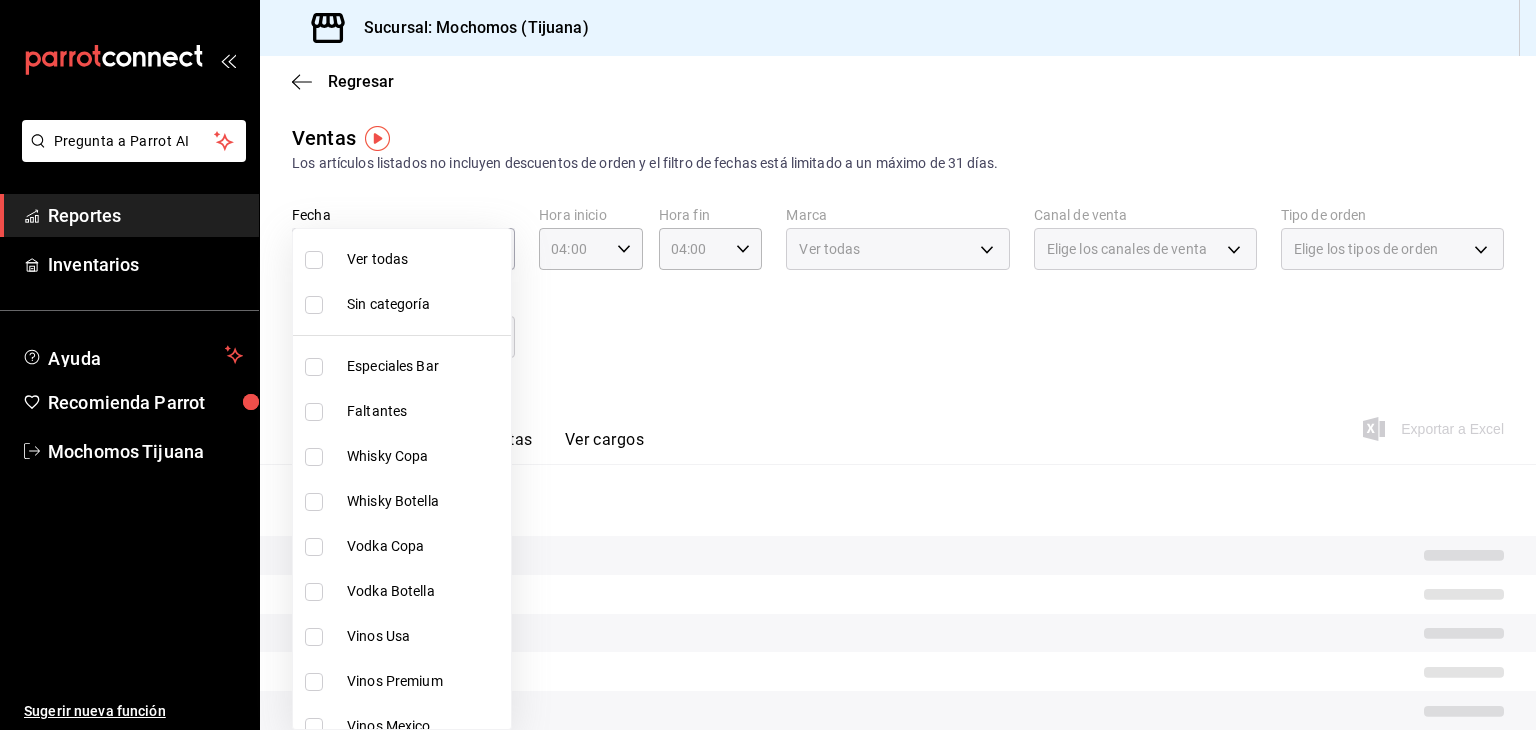click at bounding box center (768, 365) 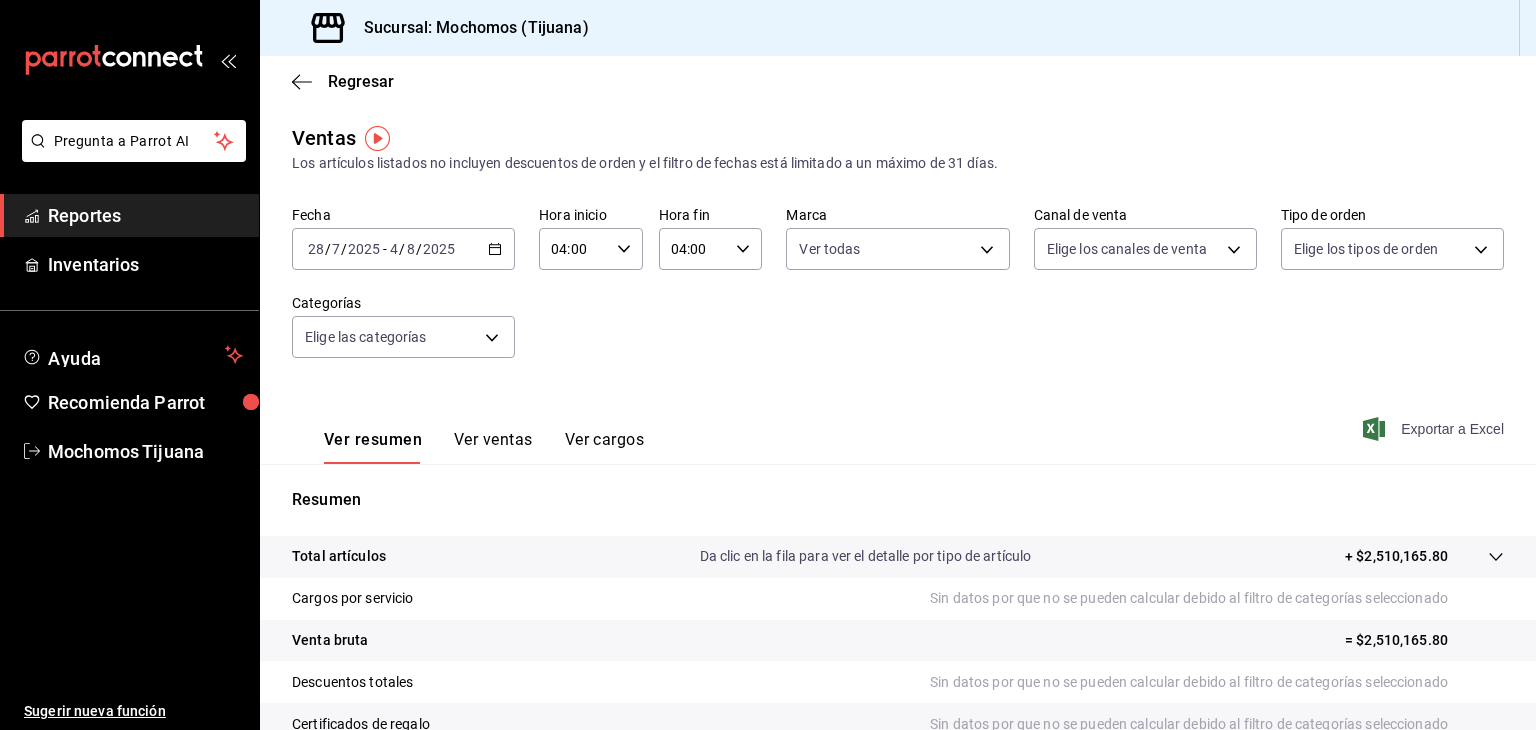 click on "Exportar a Excel" at bounding box center [1435, 429] 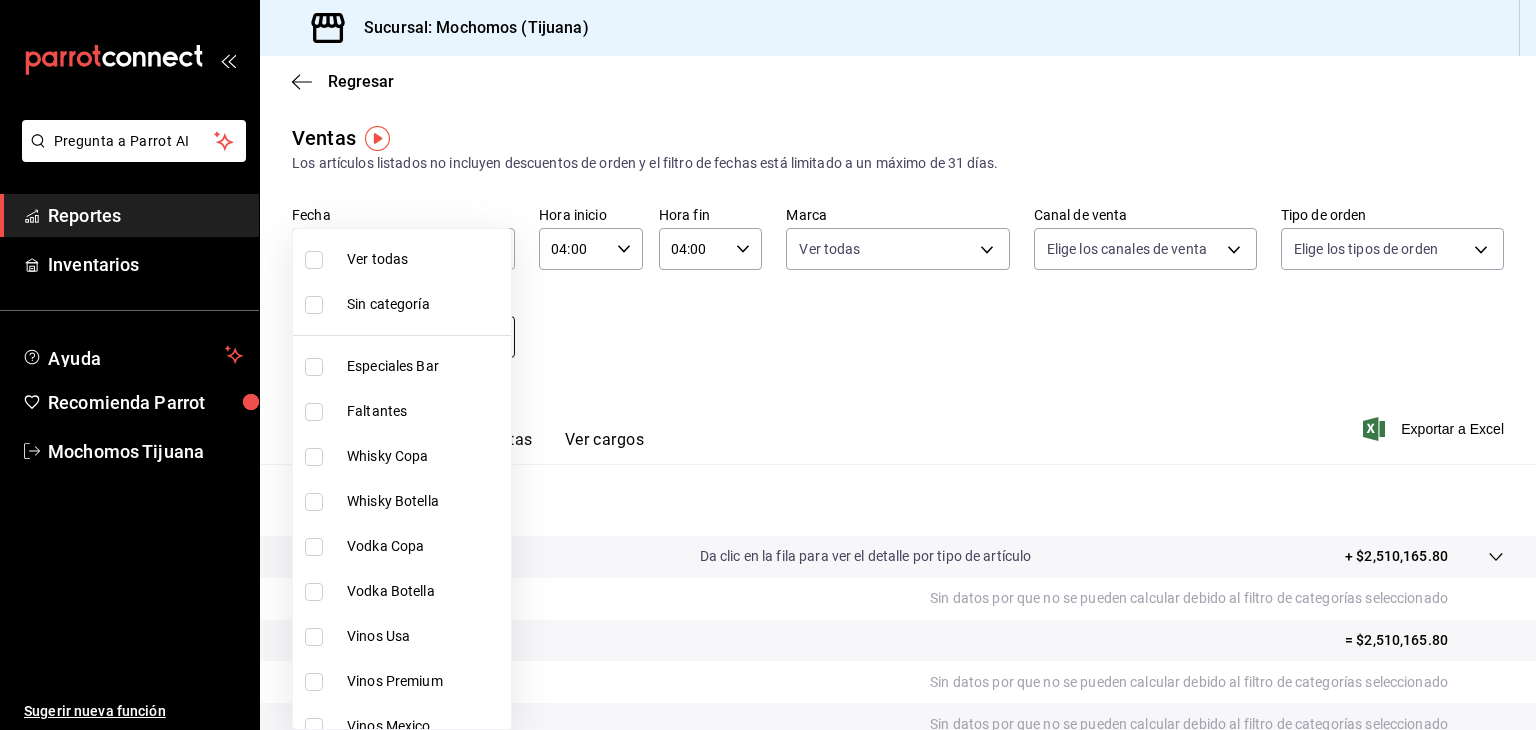 click on "Pregunta a Parrot AI Reportes   Inventarios   Ayuda Recomienda Parrot   Mochomos [CITY]   Sugerir nueva función   Sucursal: Mochomos ([CITY]) Regresar Ventas Los artículos listados no incluyen descuentos de orden y el filtro de fechas está limitado a un máximo de 31 días. Fecha [DATE] [DATE] - [DATE] [DATE] Hora inicio [TIME] Hora inicio Hora fin [TIME] Hora fin Marca Ver todas [UUID] Canal de venta Elige los canales de venta Tipo de orden Elige los tipos de orden Categorías Elige las categorías Ver resumen Ver ventas Ver cargos Exportar a Excel Resumen Total artículos Da clic en la fila para ver el detalle por tipo de artículo + $[PRICE] Cargos por servicio  Sin datos por que no se pueden calcular debido al filtro de categorías seleccionado Venta bruta = $[PRICE] Descuentos totales  Sin datos por que no se pueden calcular debido al filtro de categorías seleccionado Certificados de regalo Venta total = $[PRICE] Impuestos Venta neta" at bounding box center (768, 365) 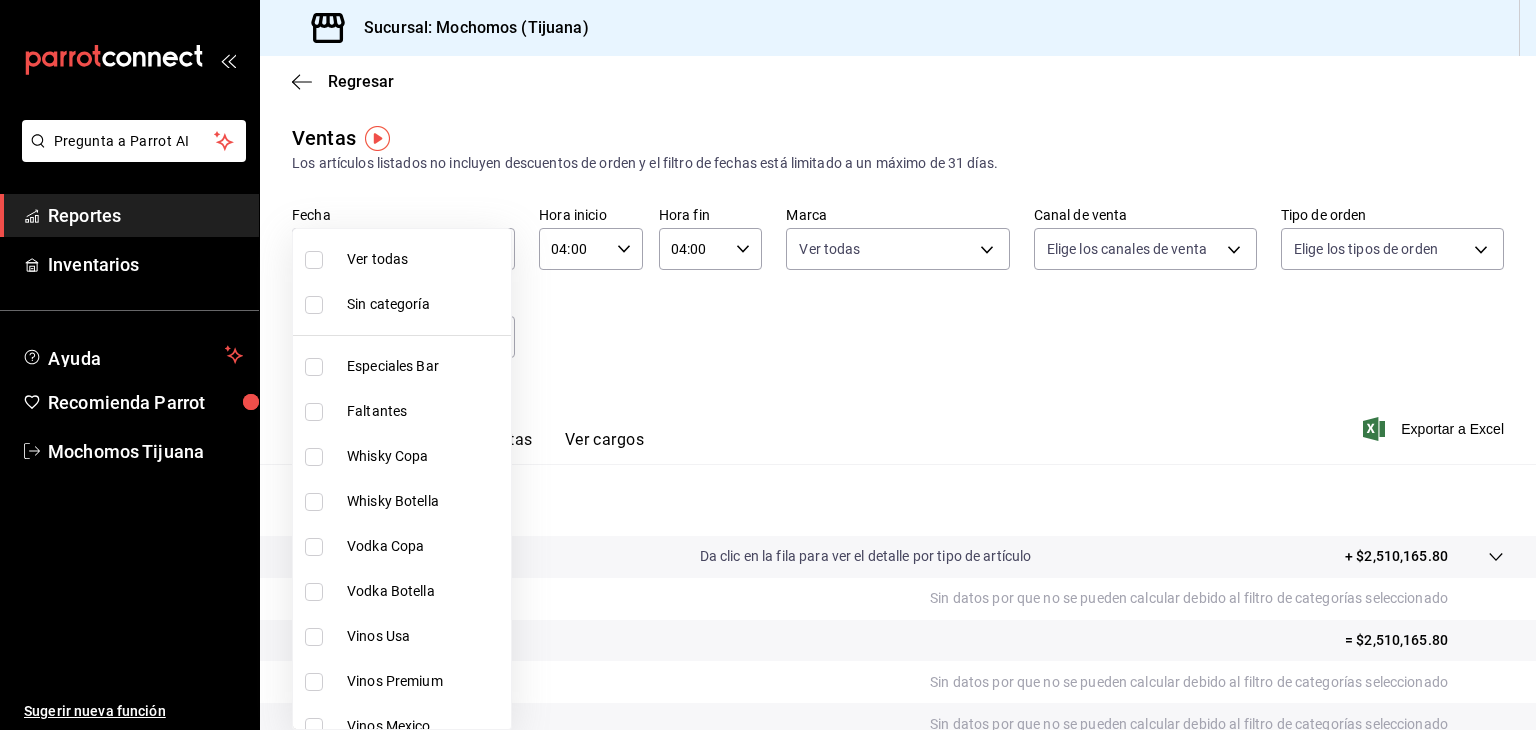 click at bounding box center (768, 365) 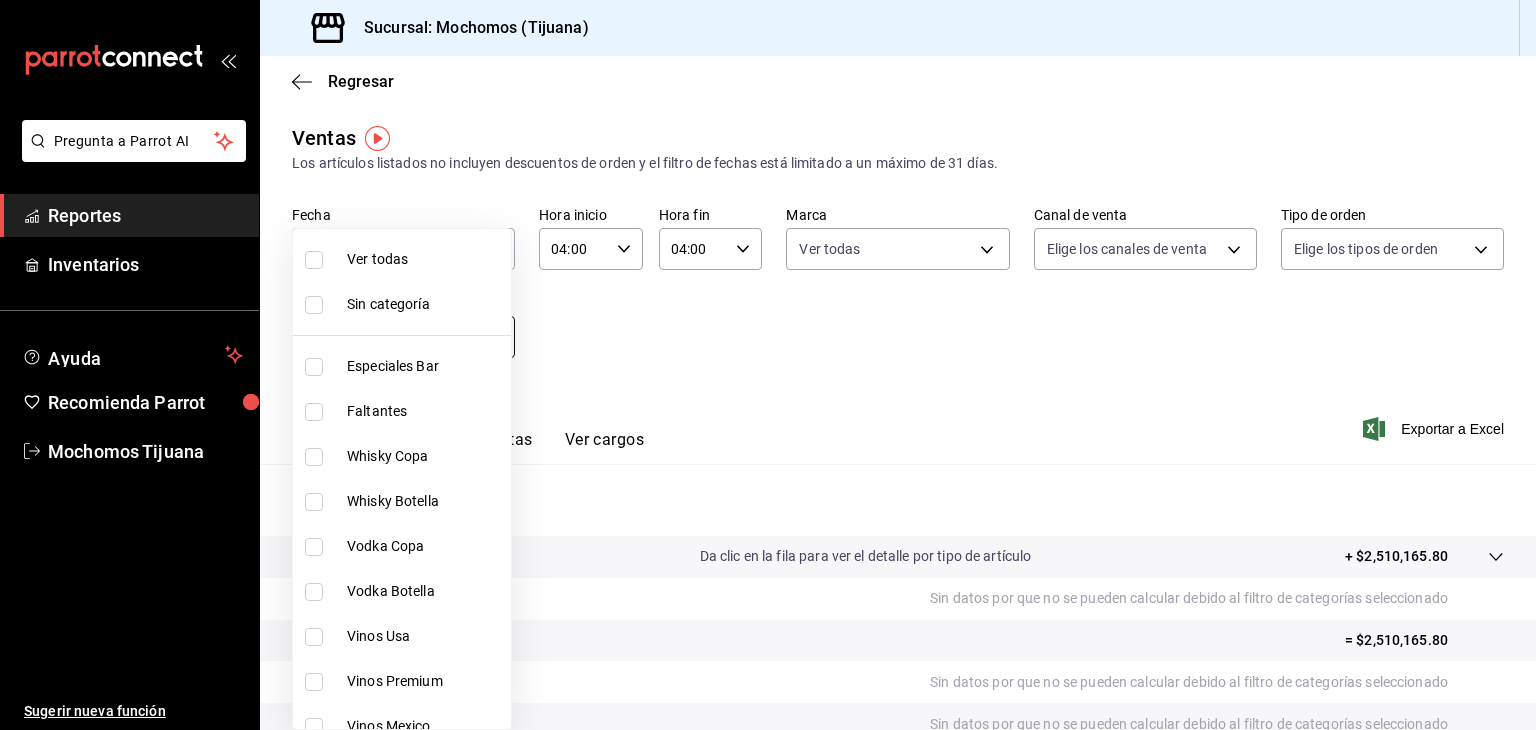 click on "Pregunta a Parrot AI Reportes   Inventarios   Ayuda Recomienda Parrot   Mochomos [CITY]   Sugerir nueva función   Sucursal: Mochomos ([CITY]) Regresar Ventas Los artículos listados no incluyen descuentos de orden y el filtro de fechas está limitado a un máximo de 31 días. Fecha [DATE] [DATE] - [DATE] [DATE] Hora inicio [TIME] Hora inicio Hora fin [TIME] Hora fin Marca Ver todas [UUID] Canal de venta Elige los canales de venta Tipo de orden Elige los tipos de orden Categorías Elige las categorías Ver resumen Ver ventas Ver cargos Exportar a Excel Resumen Total artículos Da clic en la fila para ver el detalle por tipo de artículo + $[PRICE] Cargos por servicio  Sin datos por que no se pueden calcular debido al filtro de categorías seleccionado Venta bruta = $[PRICE] Descuentos totales  Sin datos por que no se pueden calcular debido al filtro de categorías seleccionado Certificados de regalo Venta total = $[PRICE] Impuestos Venta neta" at bounding box center (768, 365) 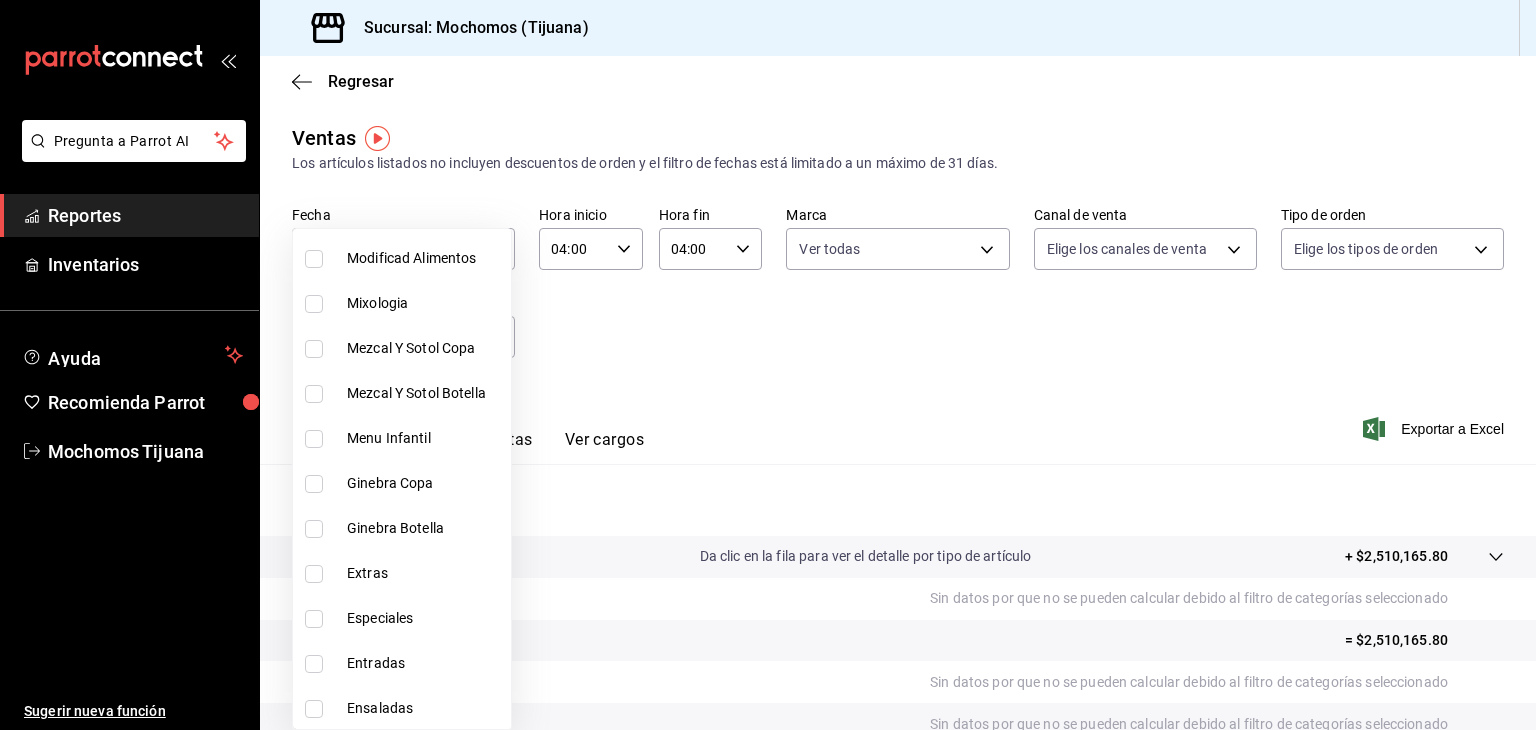 scroll, scrollTop: 1717, scrollLeft: 0, axis: vertical 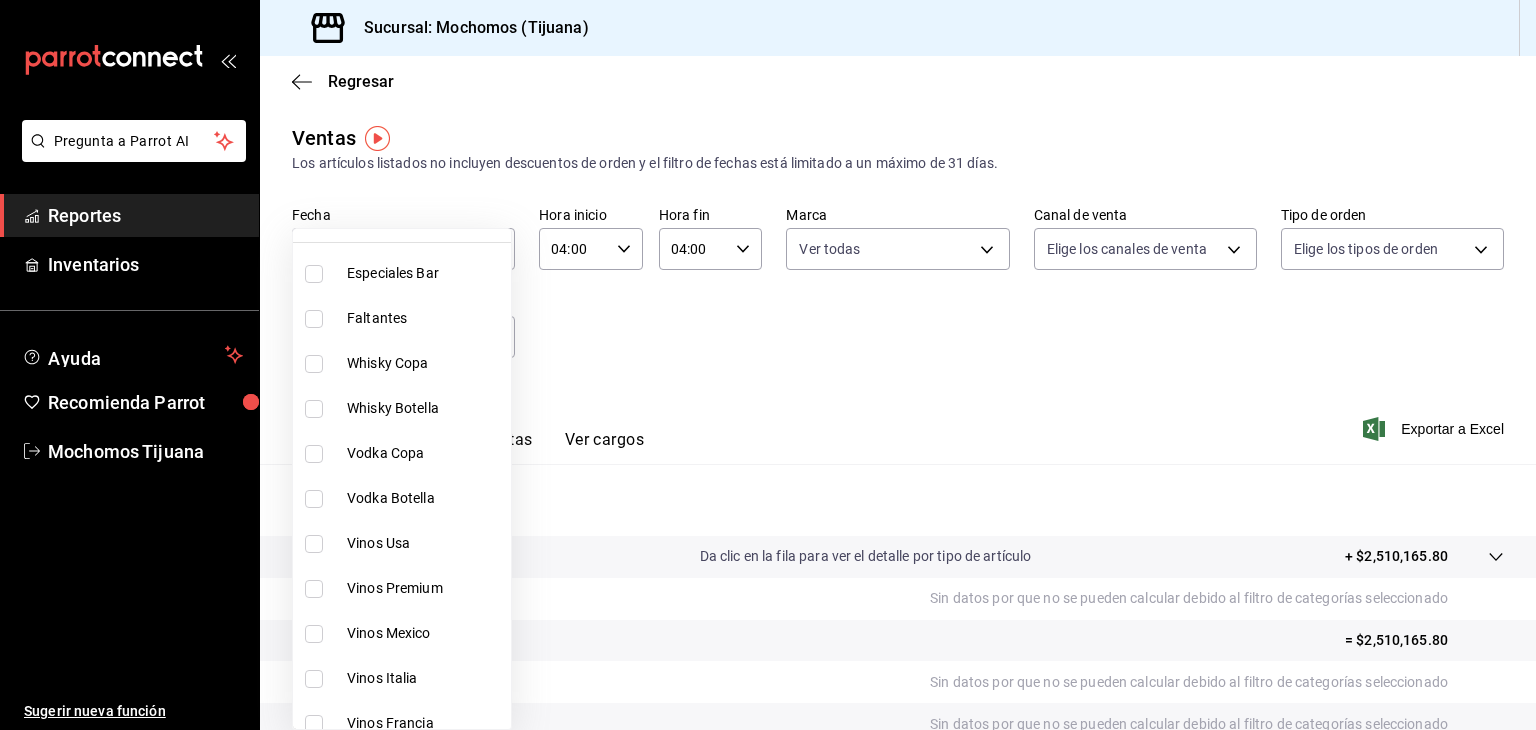 click at bounding box center (768, 365) 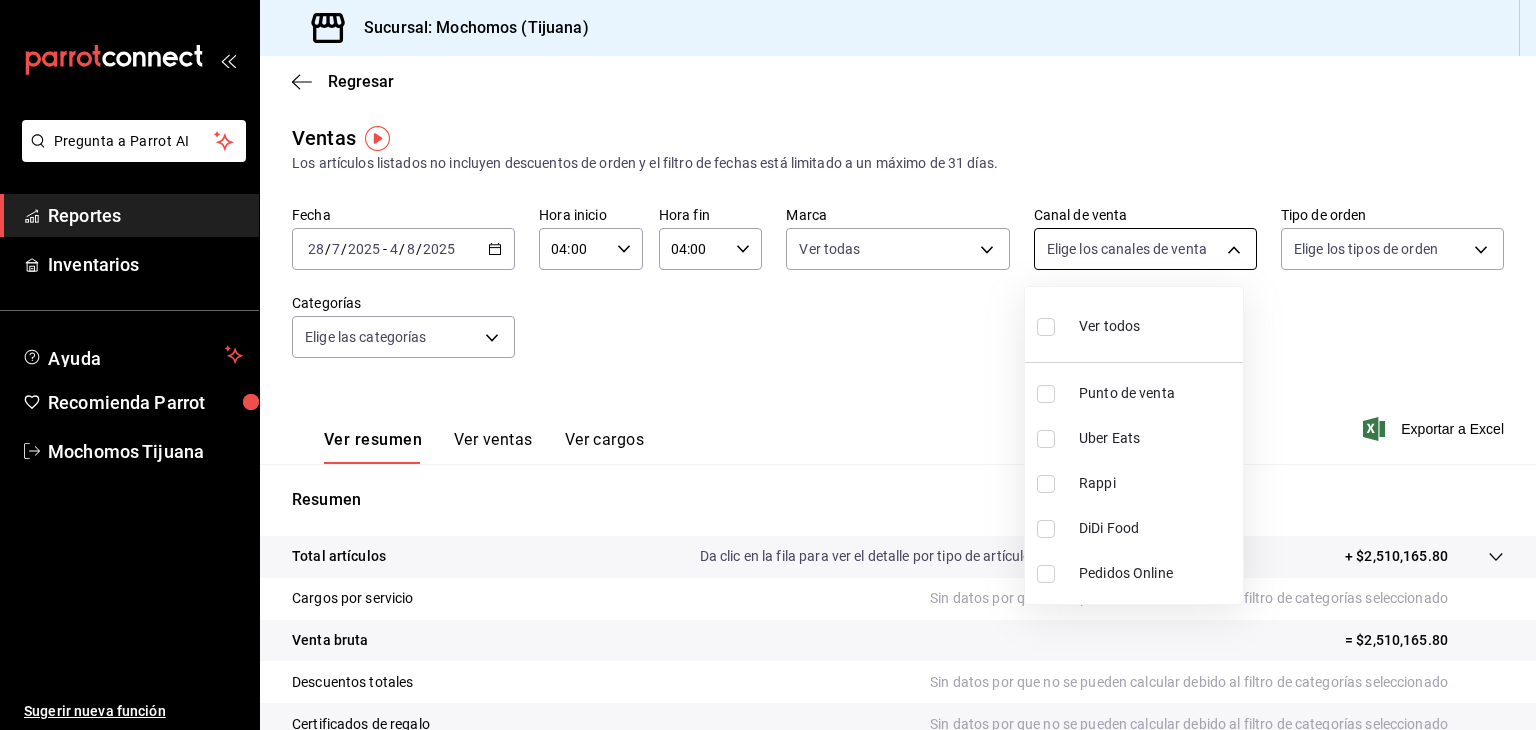 click on "Pregunta a Parrot AI Reportes   Inventarios   Ayuda Recomienda Parrot   Mochomos [CITY]   Sugerir nueva función   Sucursal: Mochomos ([CITY]) Regresar Ventas Los artículos listados no incluyen descuentos de orden y el filtro de fechas está limitado a un máximo de 31 días. Fecha [DATE] [DATE] - [DATE] [DATE] Hora inicio [TIME] Hora inicio Hora fin [TIME] Hora fin Marca Ver todas [UUID] Canal de venta Elige los canales de venta Tipo de orden Elige los tipos de orden Categorías Elige las categorías Ver resumen Ver ventas Ver cargos Exportar a Excel Resumen Total artículos Da clic en la fila para ver el detalle por tipo de artículo + $[PRICE] Cargos por servicio  Sin datos por que no se pueden calcular debido al filtro de categorías seleccionado Venta bruta = $[PRICE] Descuentos totales  Sin datos por que no se pueden calcular debido al filtro de categorías seleccionado Certificados de regalo Venta total = $[PRICE] Impuestos Venta neta" at bounding box center [768, 365] 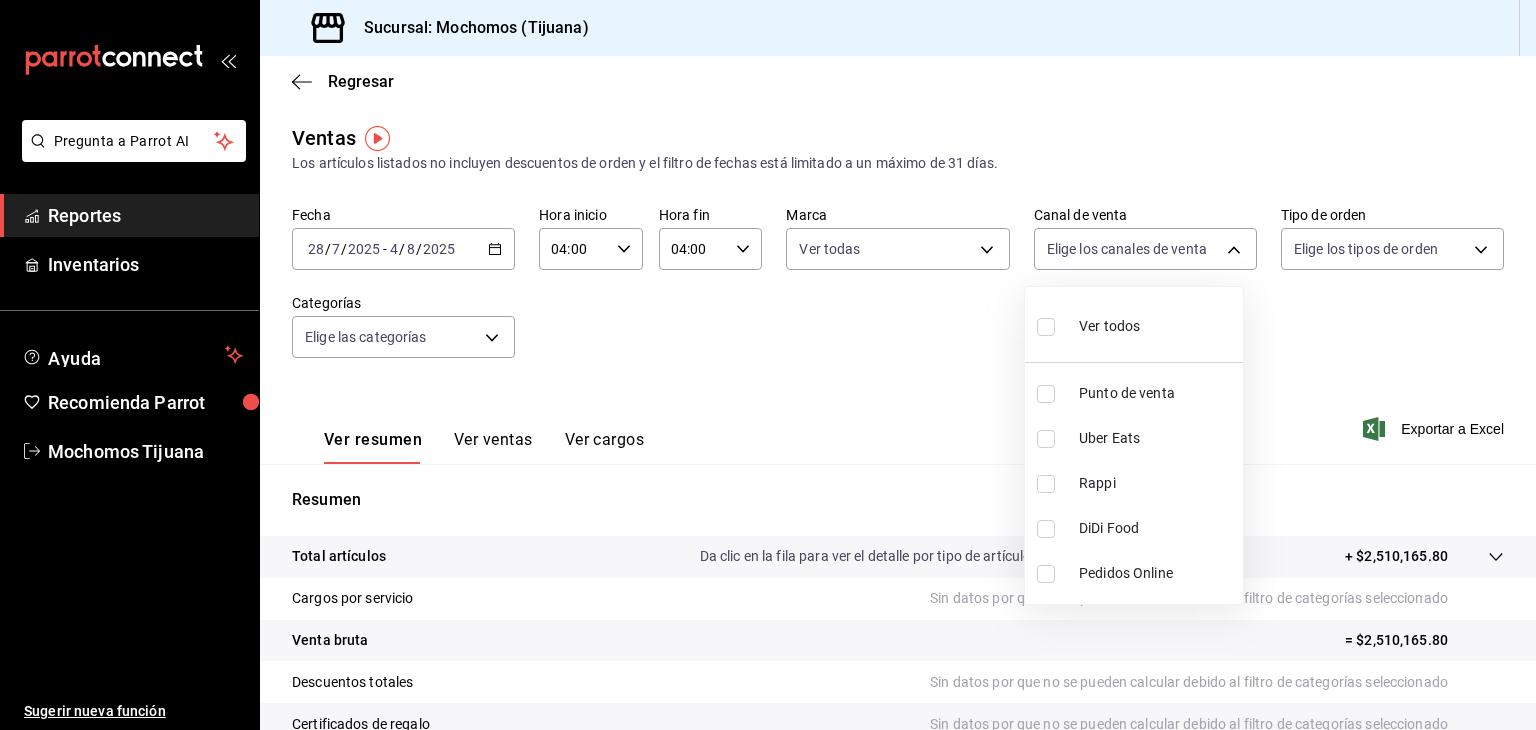 click at bounding box center (768, 365) 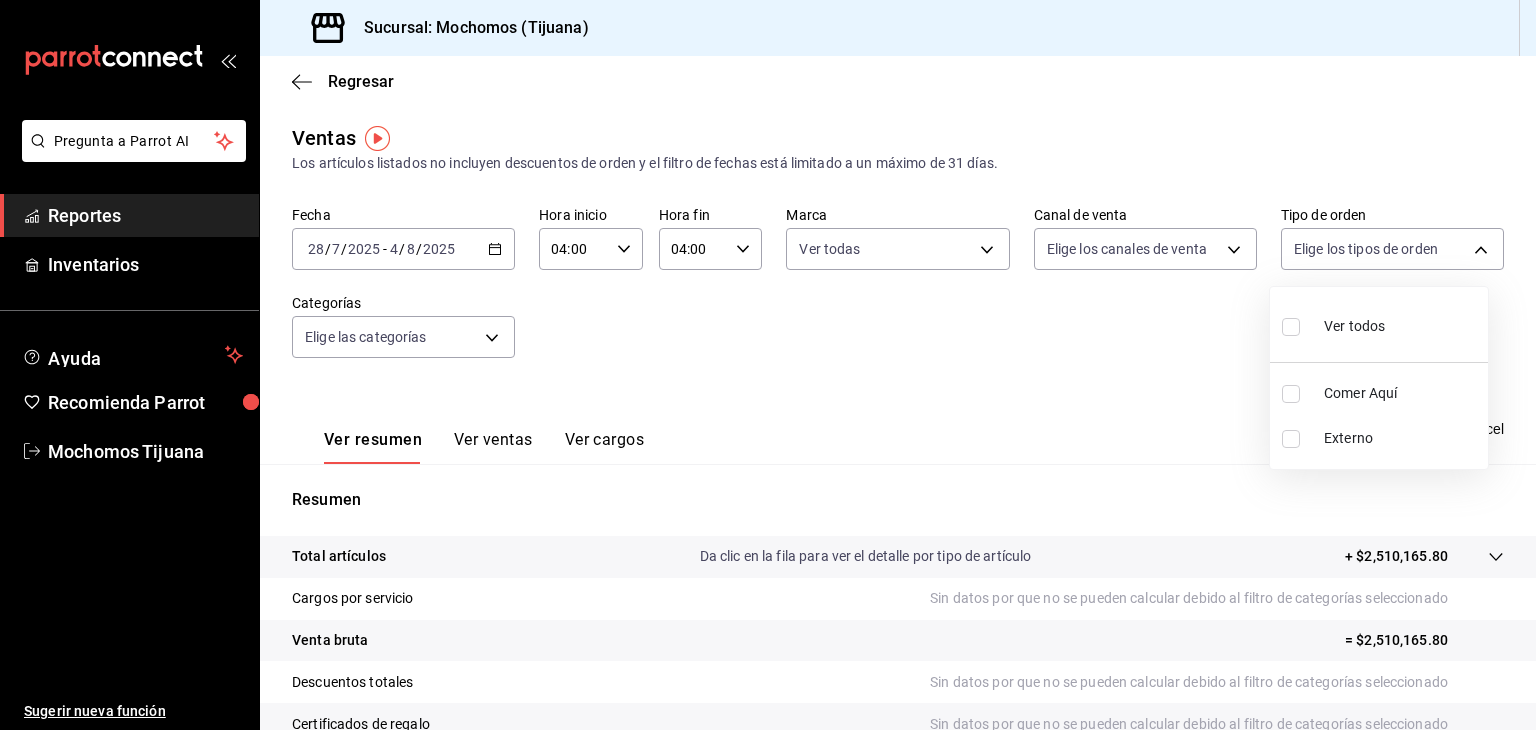 click on "Pregunta a Parrot AI Reportes   Inventarios   Ayuda Recomienda Parrot   Mochomos [CITY]   Sugerir nueva función   Sucursal: Mochomos ([CITY]) Regresar Ventas Los artículos listados no incluyen descuentos de orden y el filtro de fechas está limitado a un máximo de 31 días. Fecha [DATE] [DATE] - [DATE] [DATE] Hora inicio [TIME] Hora inicio Hora fin [TIME] Hora fin Marca Ver todas [UUID] Canal de venta Elige los canales de venta Tipo de orden Elige los tipos de orden Categorías Elige las categorías Ver resumen Ver ventas Ver cargos Exportar a Excel Resumen Total artículos Da clic en la fila para ver el detalle por tipo de artículo + $[PRICE] Cargos por servicio  Sin datos por que no se pueden calcular debido al filtro de categorías seleccionado Venta bruta = $[PRICE] Descuentos totales  Sin datos por que no se pueden calcular debido al filtro de categorías seleccionado Certificados de regalo Venta total = $[PRICE] Impuestos Venta neta" at bounding box center [768, 365] 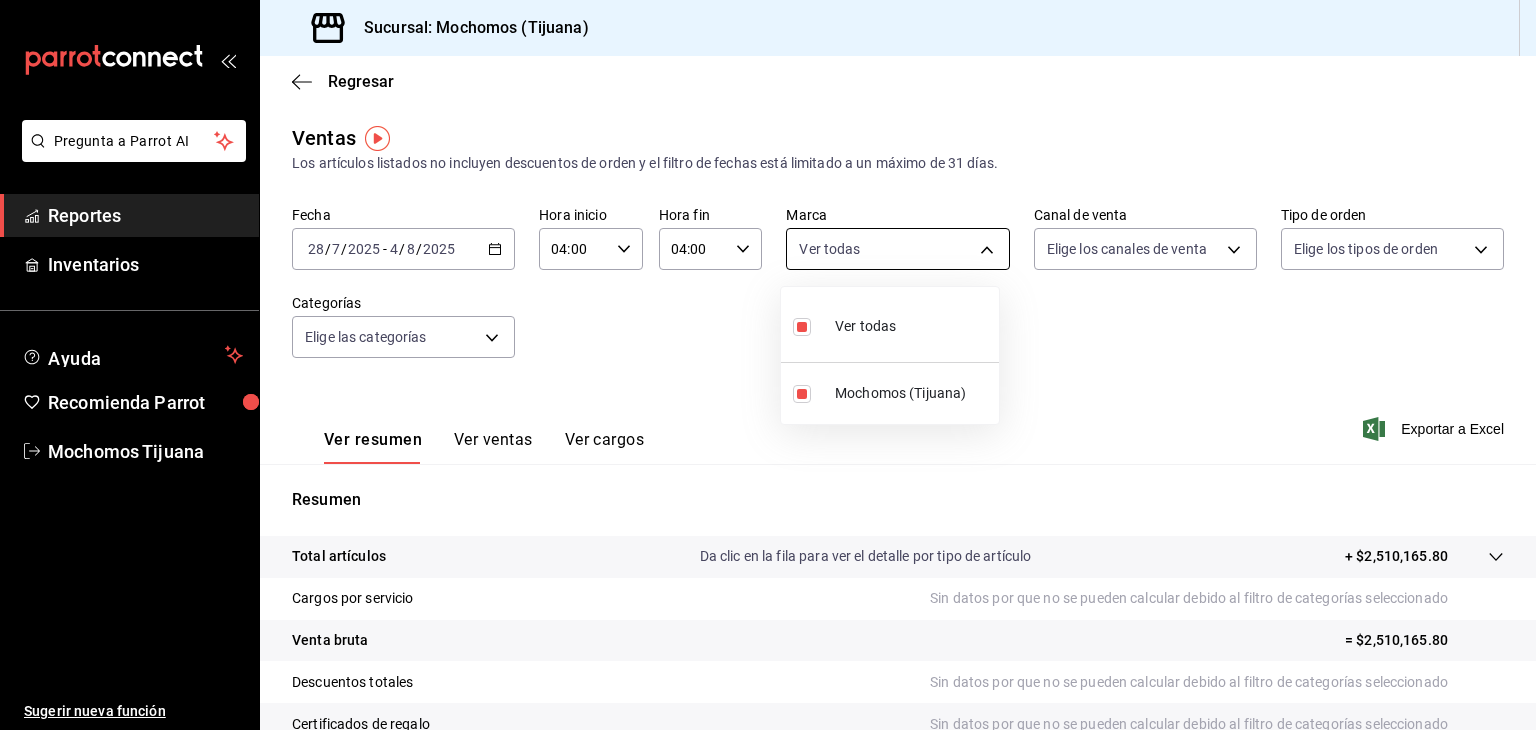 click on "Pregunta a Parrot AI Reportes   Inventarios   Ayuda Recomienda Parrot   Mochomos [CITY]   Sugerir nueva función   Sucursal: Mochomos ([CITY]) Regresar Ventas Los artículos listados no incluyen descuentos de orden y el filtro de fechas está limitado a un máximo de 31 días. Fecha [DATE] [DATE] - [DATE] [DATE] Hora inicio [TIME] Hora inicio Hora fin [TIME] Hora fin Marca Ver todas [UUID] Canal de venta Elige los canales de venta Tipo de orden Elige los tipos de orden Categorías Elige las categorías Ver resumen Ver ventas Ver cargos Exportar a Excel Resumen Total artículos Da clic en la fila para ver el detalle por tipo de artículo + $[PRICE] Cargos por servicio  Sin datos por que no se pueden calcular debido al filtro de categorías seleccionado Venta bruta = $[PRICE] Descuentos totales  Sin datos por que no se pueden calcular debido al filtro de categorías seleccionado Certificados de regalo Venta total = $[PRICE] Impuestos Venta neta" at bounding box center (768, 365) 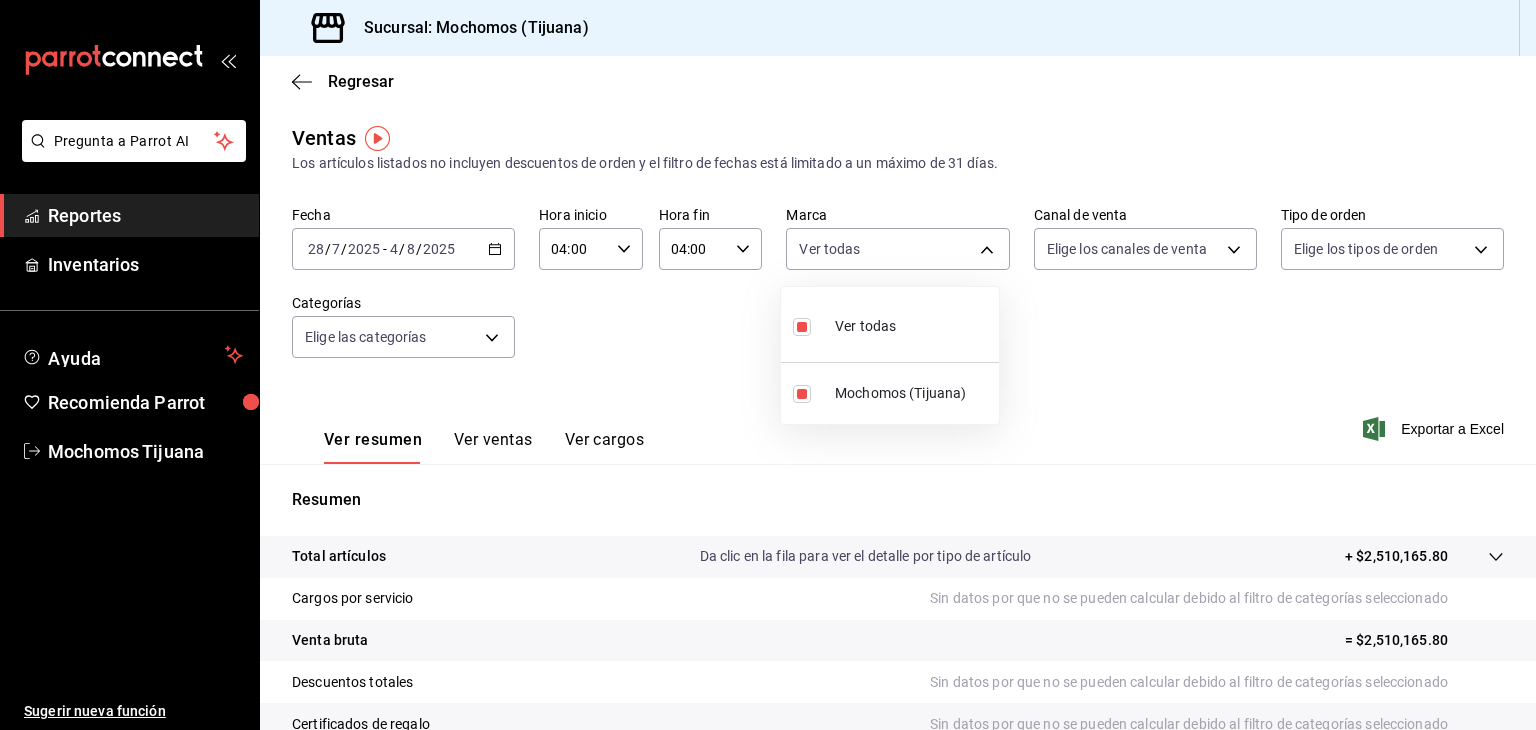 click at bounding box center [768, 365] 